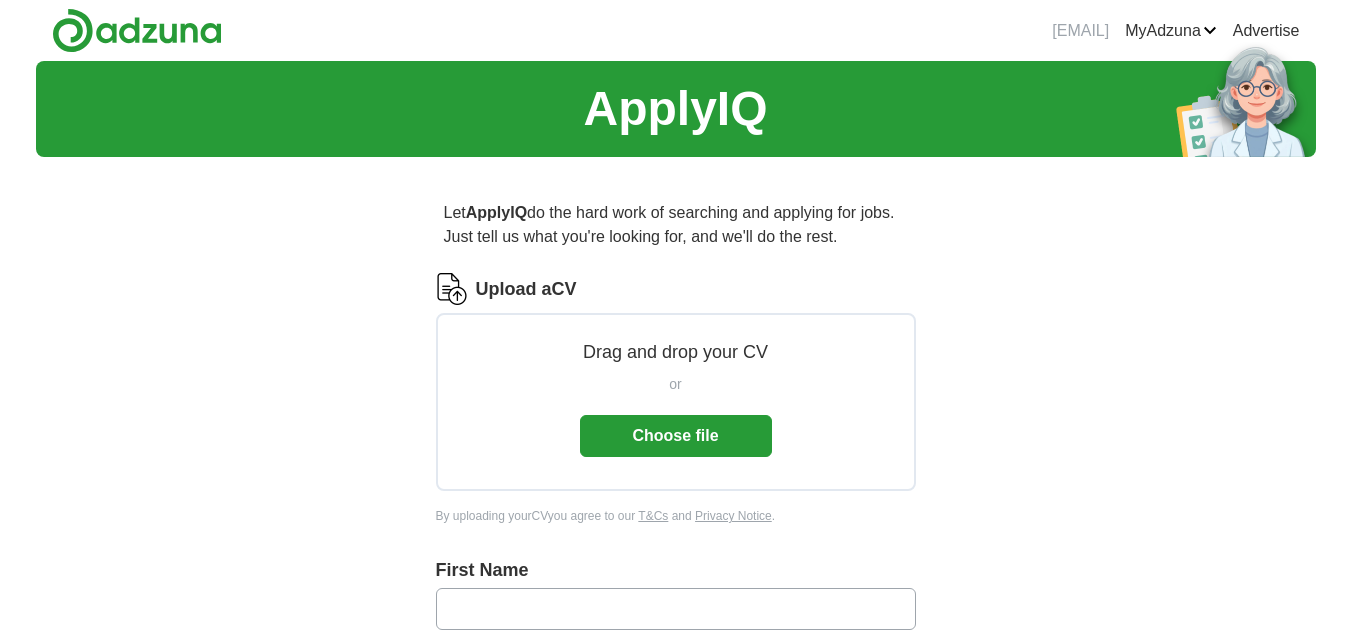 scroll, scrollTop: 0, scrollLeft: 0, axis: both 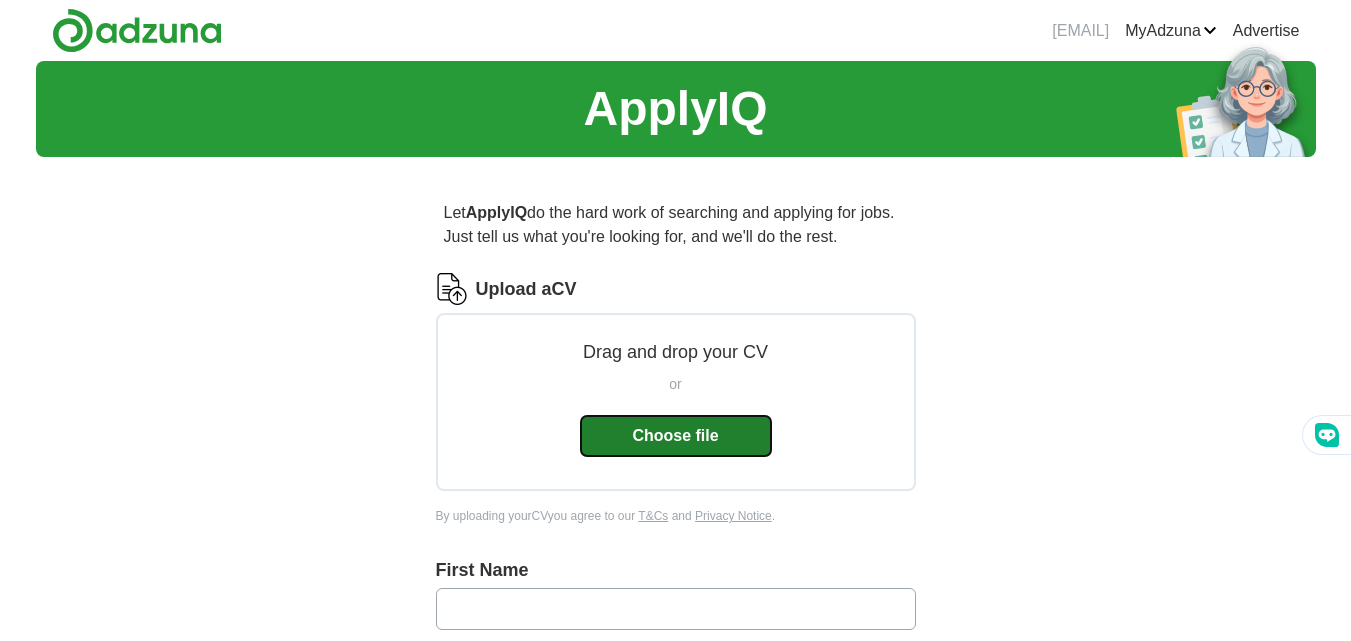 drag, startPoint x: 0, startPoint y: 0, endPoint x: 637, endPoint y: 435, distance: 771.3585 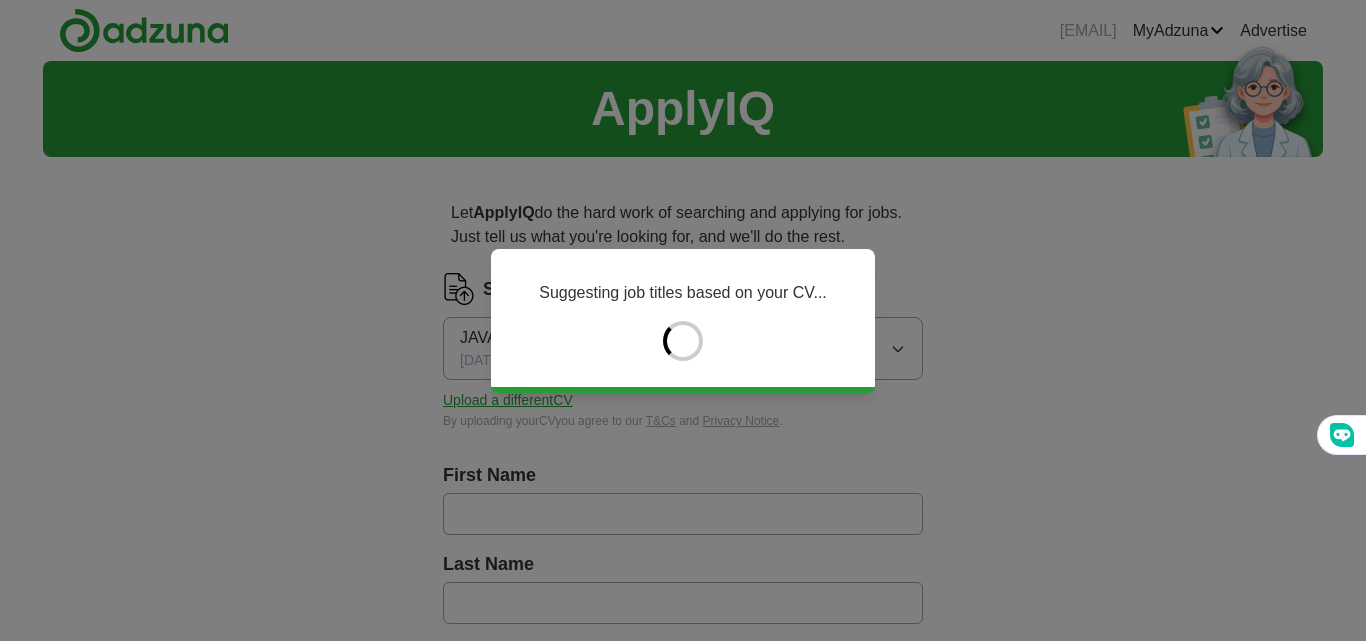 type on "****" 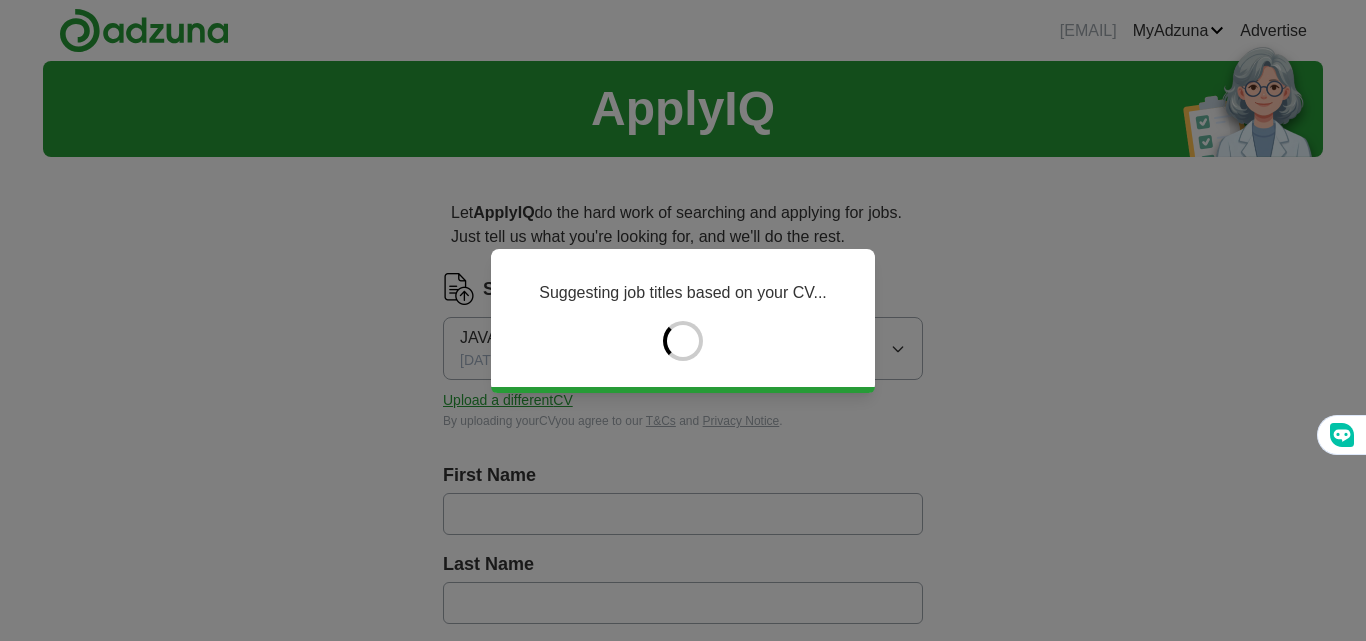 type on "**********" 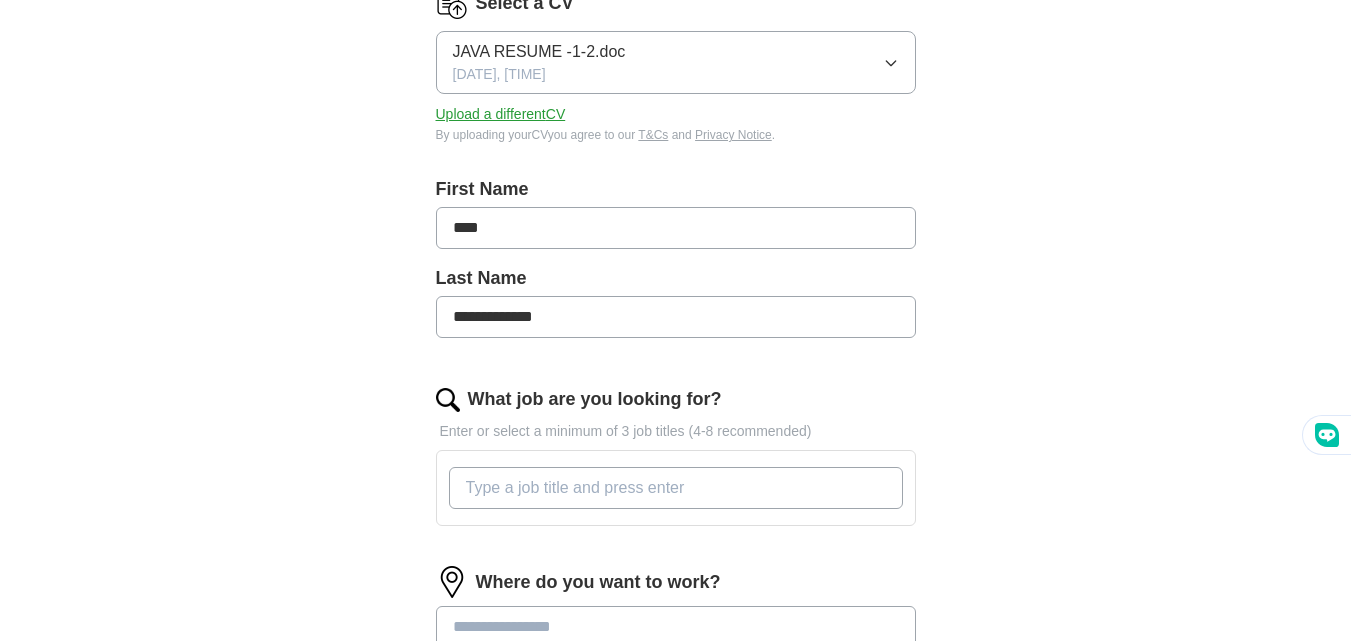 scroll, scrollTop: 320, scrollLeft: 0, axis: vertical 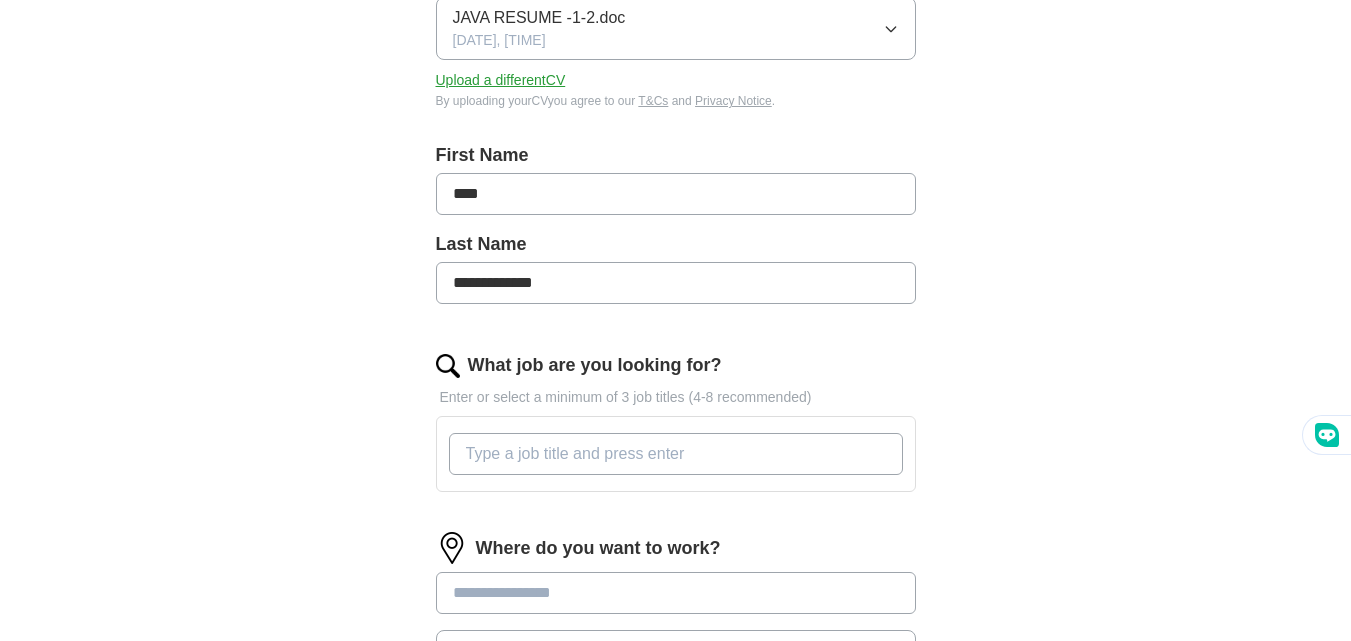 click on "What job are you looking for?" at bounding box center [676, 454] 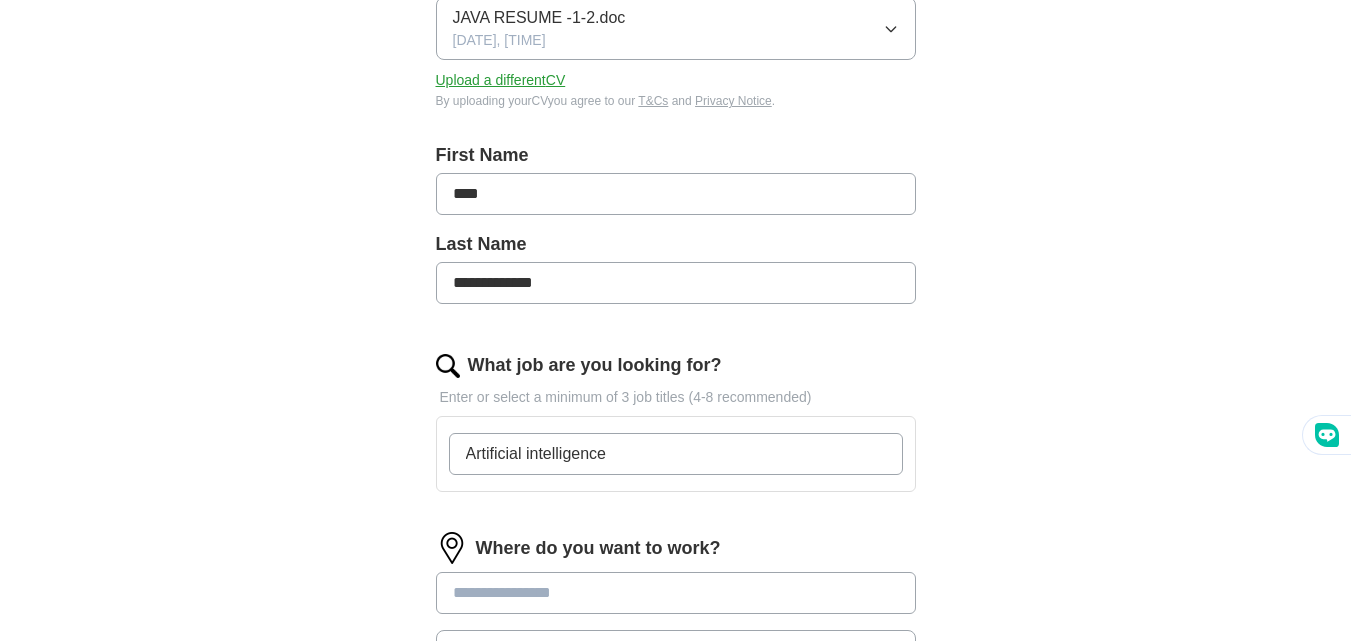click on "Where do you want to work? 25 mile radius" at bounding box center (676, 610) 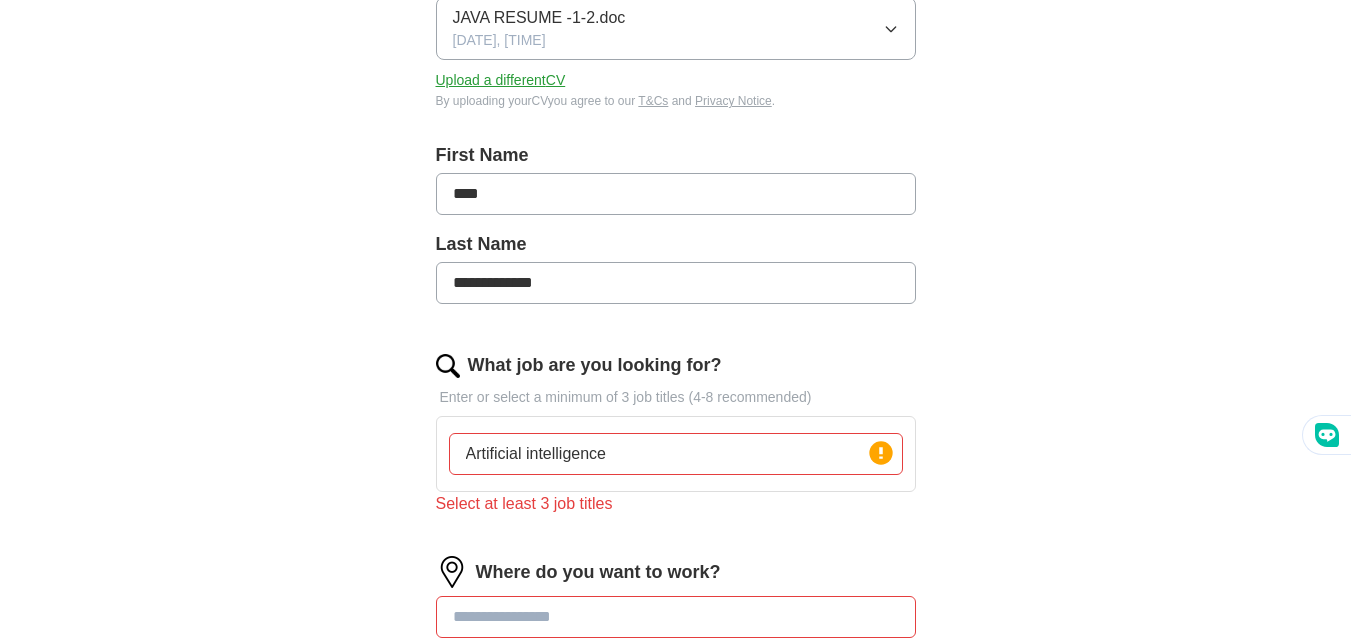 click on "Artificial intelligence" at bounding box center [676, 454] 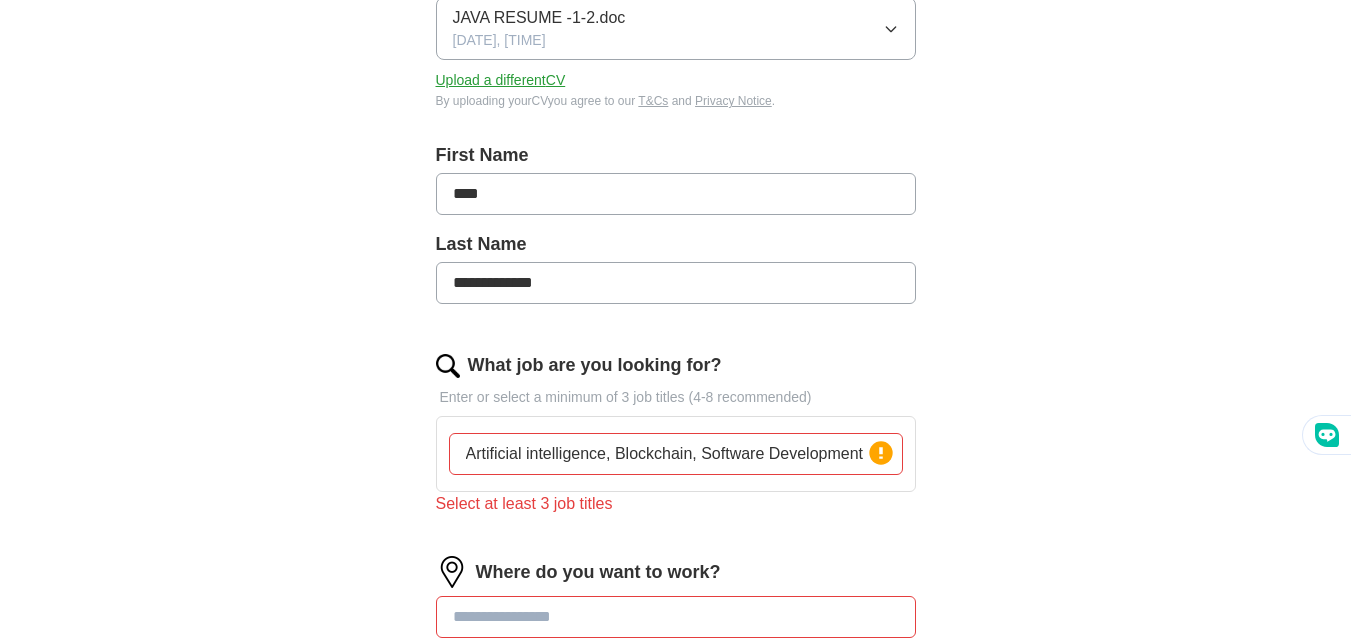 type on "Artificial intelligence, Blockchain, Software Development" 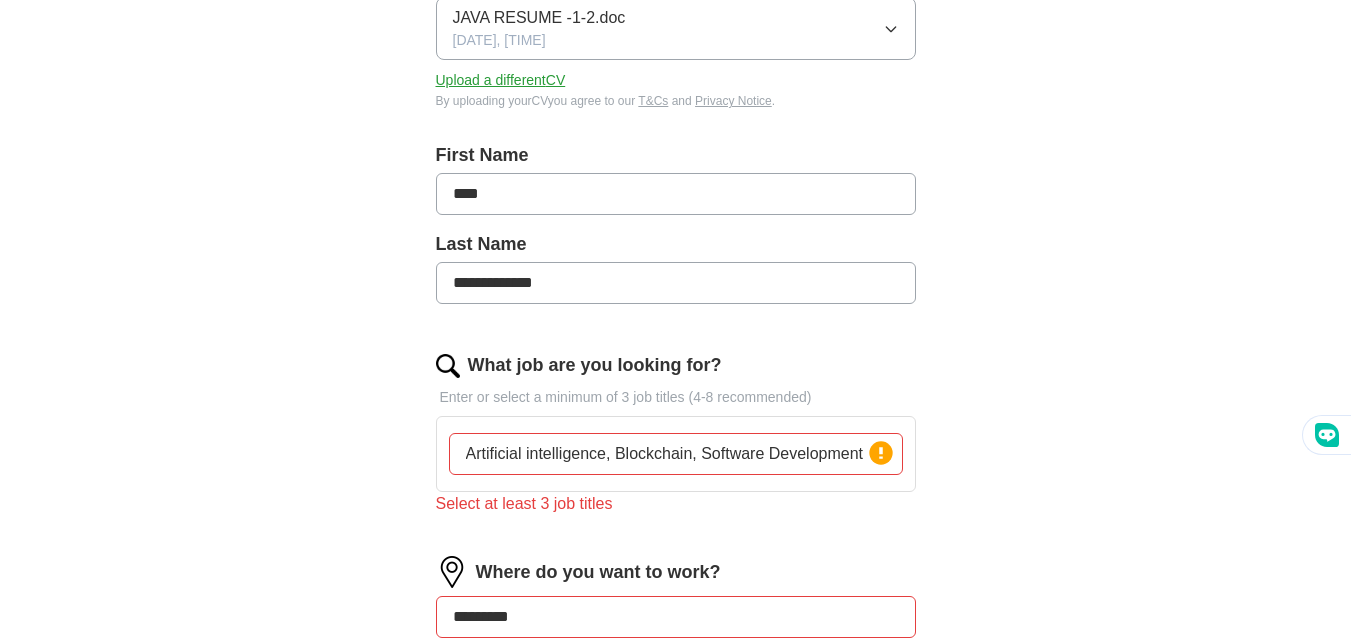 type on "********" 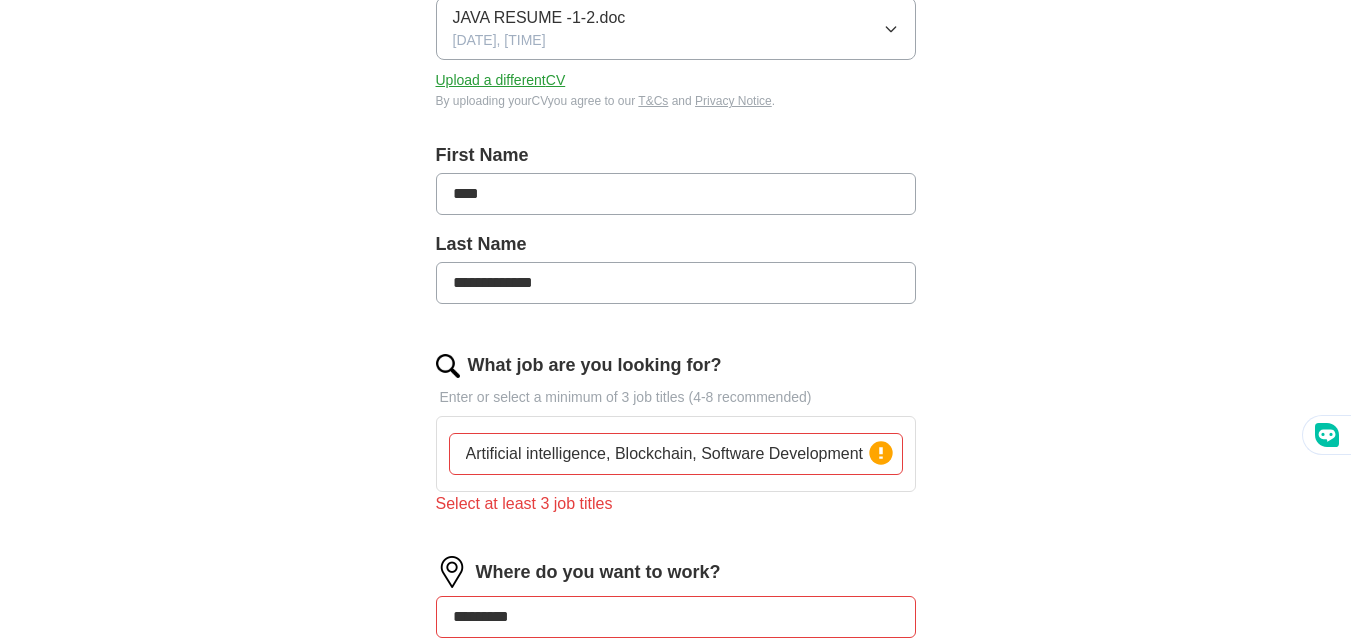 type 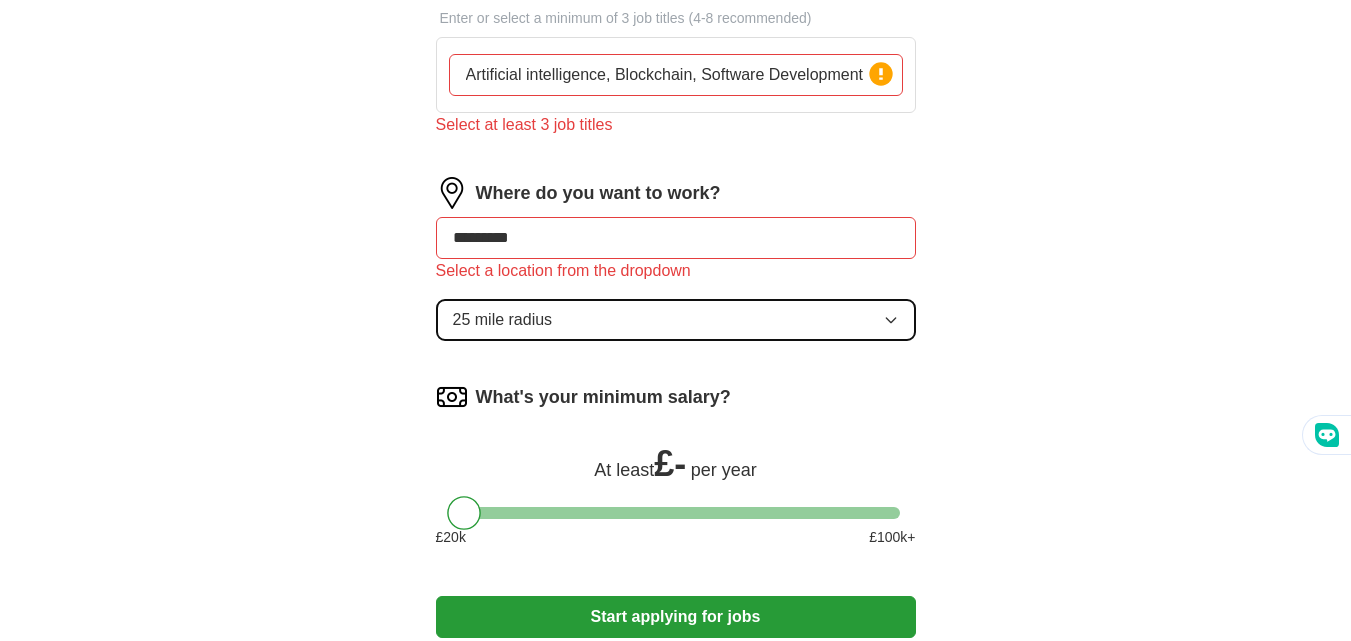click on "25 mile radius" at bounding box center [676, 320] 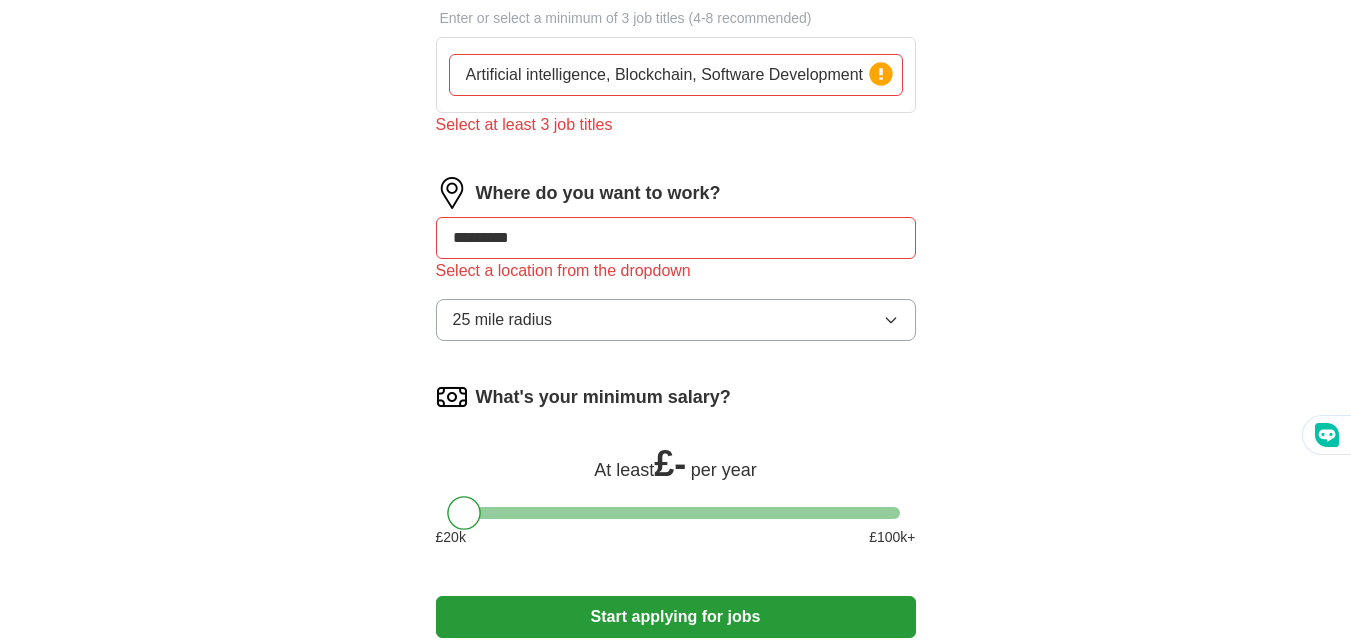 click on "Artificial intelligence, Blockchain, Software Development" at bounding box center (676, 75) 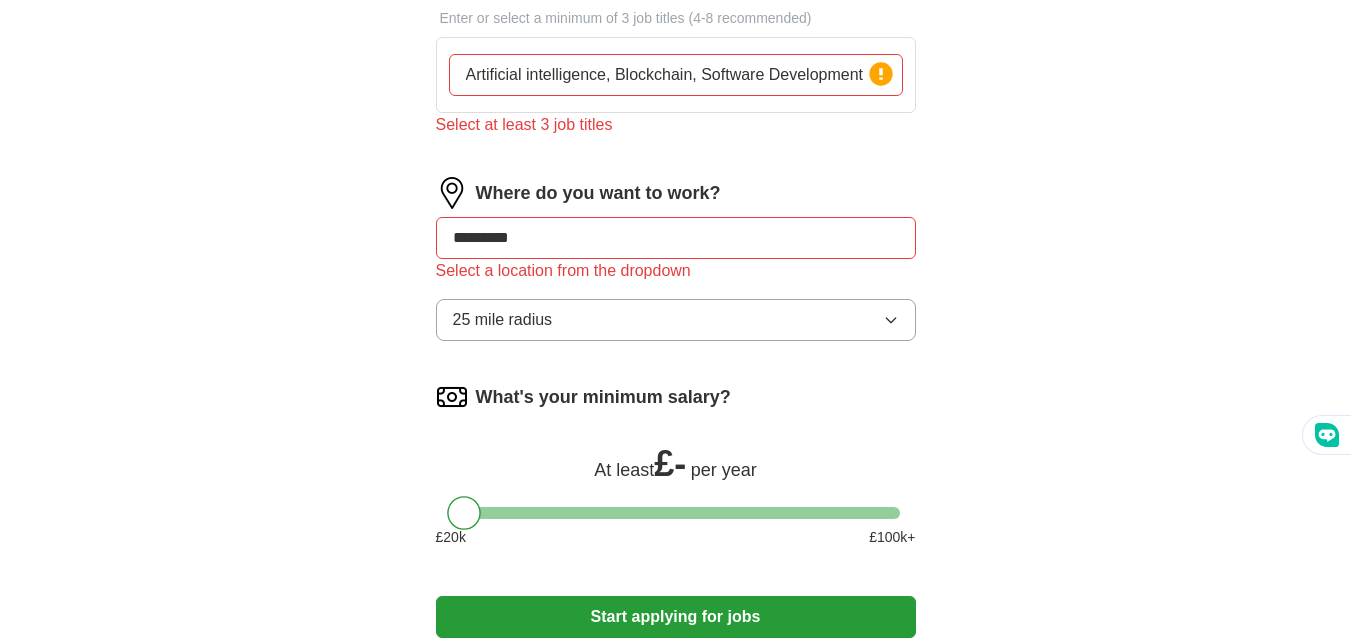 click on "Artificial intelligence, Blockchain, Software Development" at bounding box center [676, 75] 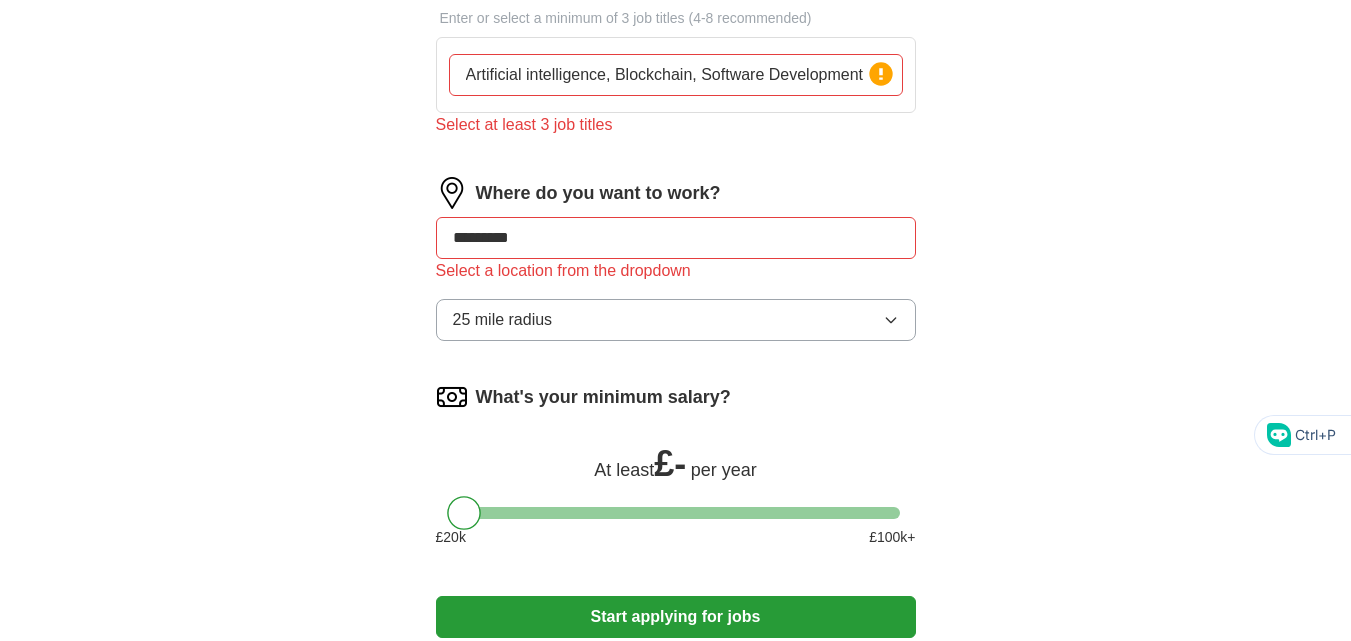 click on "Artificial intelligence, Blockchain, Software Development" at bounding box center [676, 75] 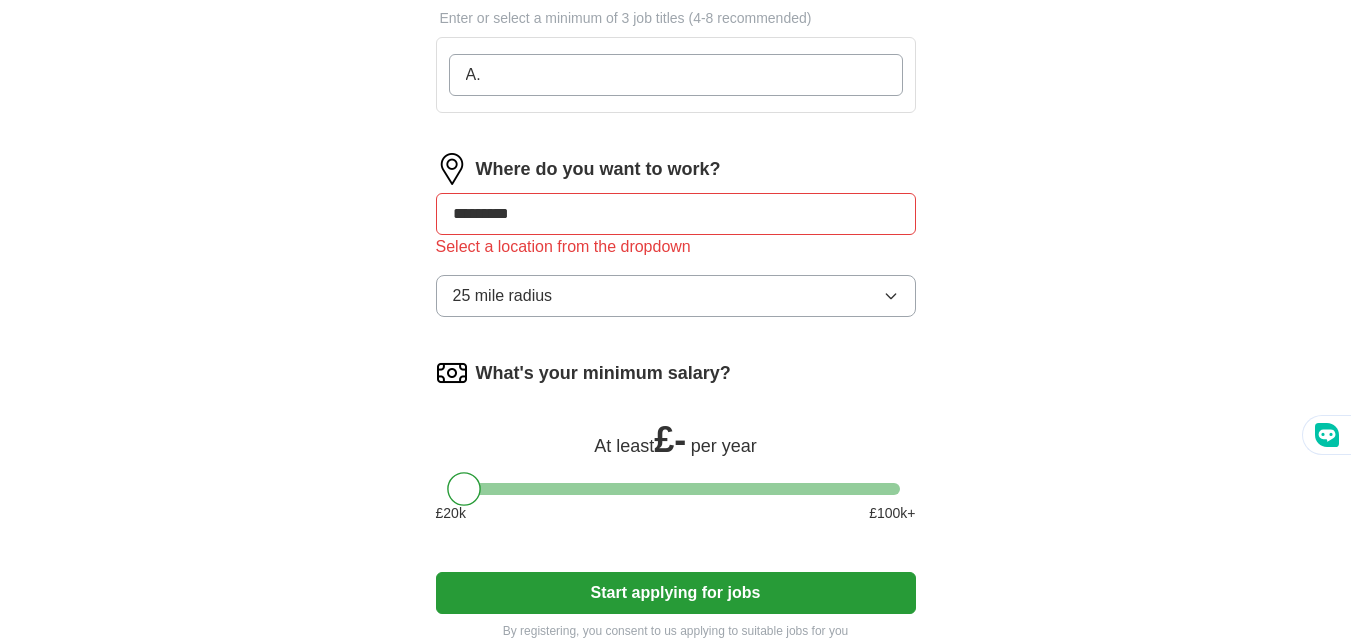 type on "A." 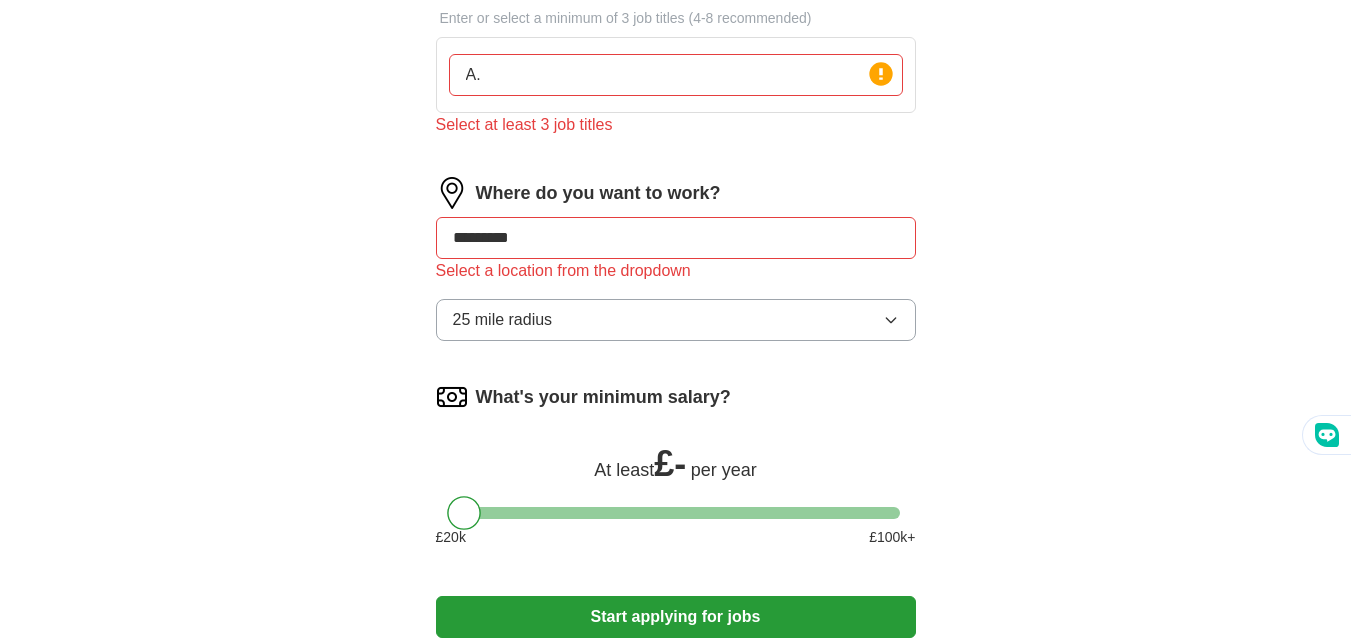 click on "Select a location from the dropdown 25 mile radius" at bounding box center (676, 267) 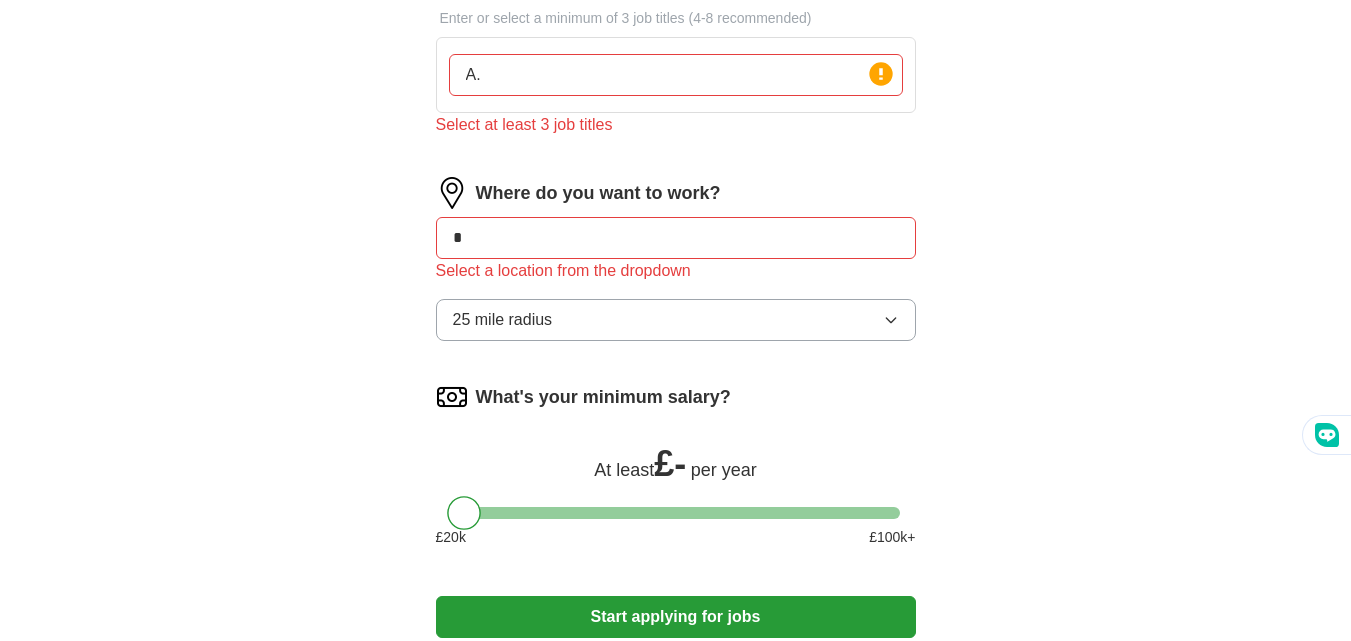 type on "*" 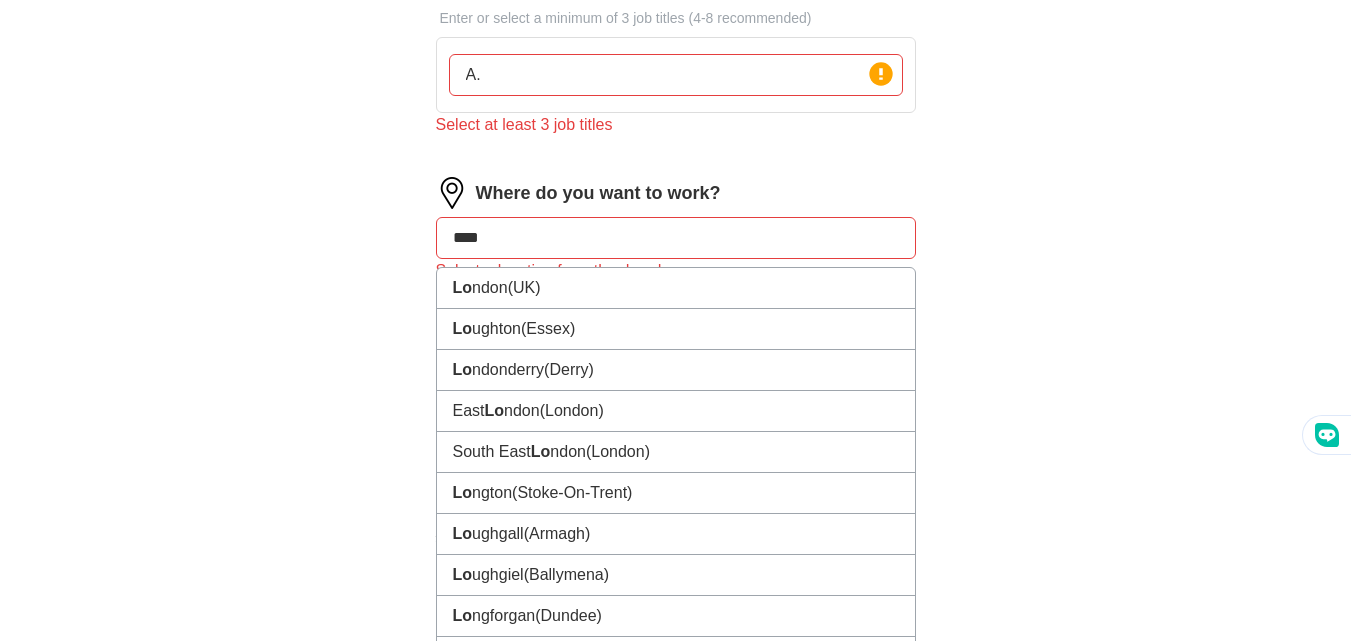 type on "*****" 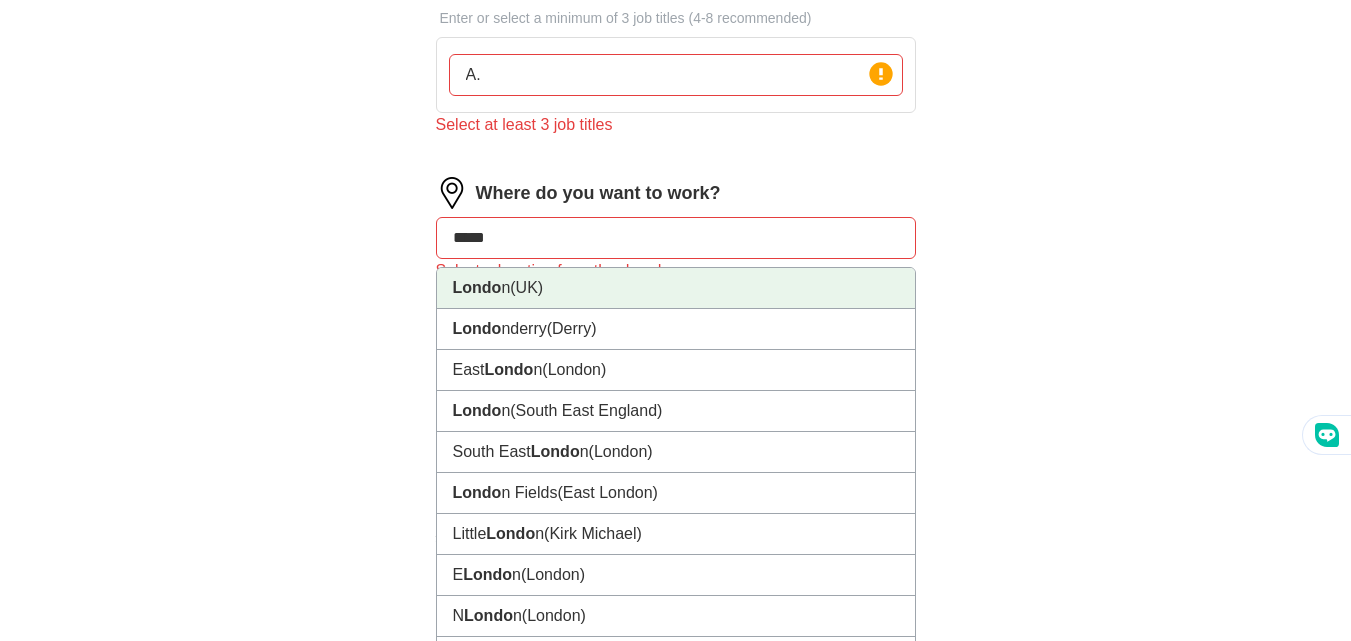 click on "(UK)" at bounding box center [526, 287] 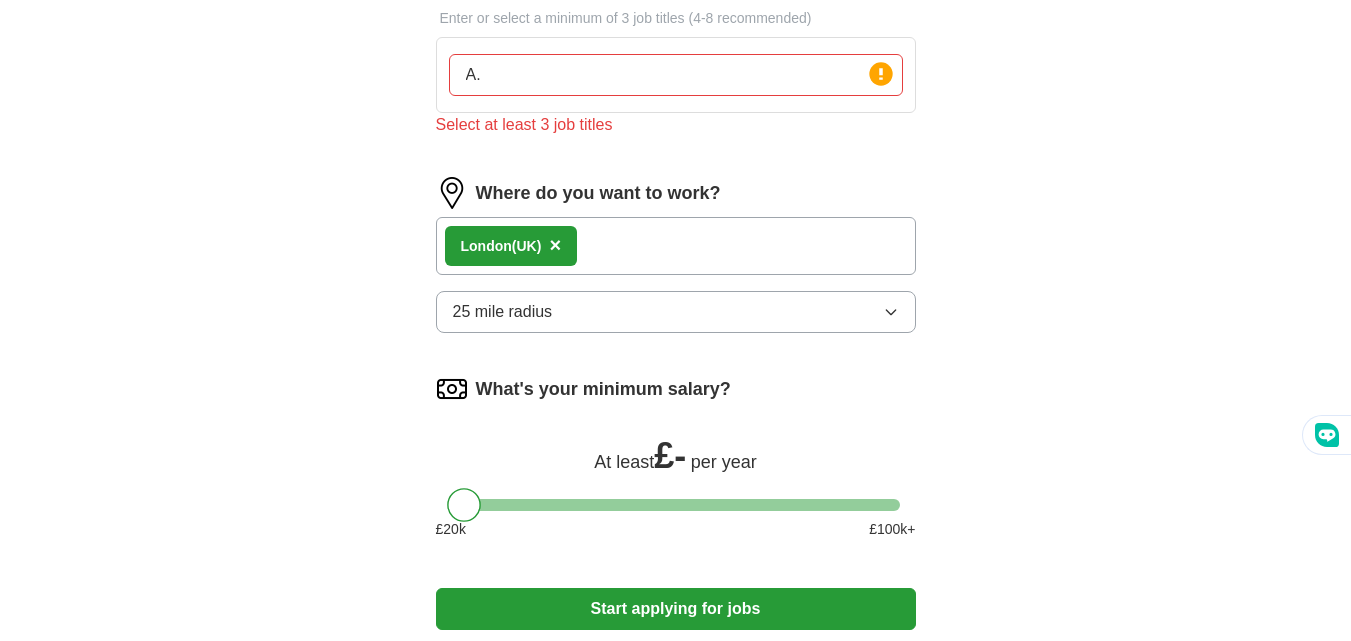 click on "A." at bounding box center [676, 75] 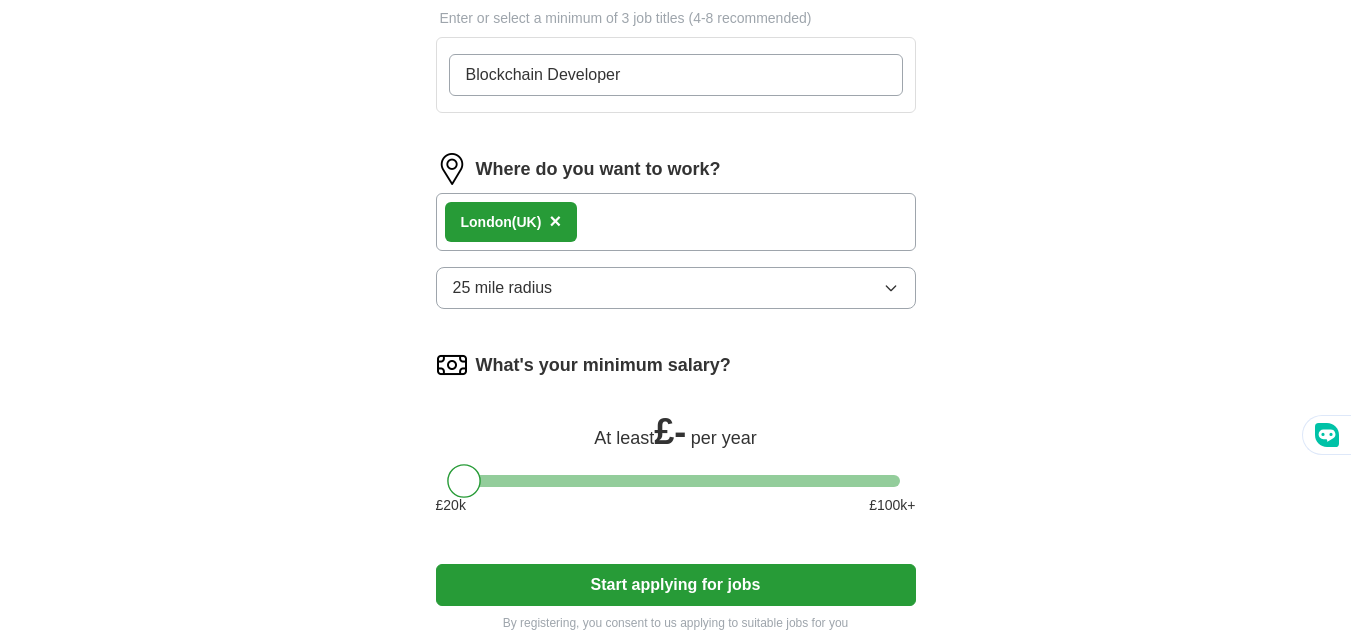 type on "Blockchain Developer" 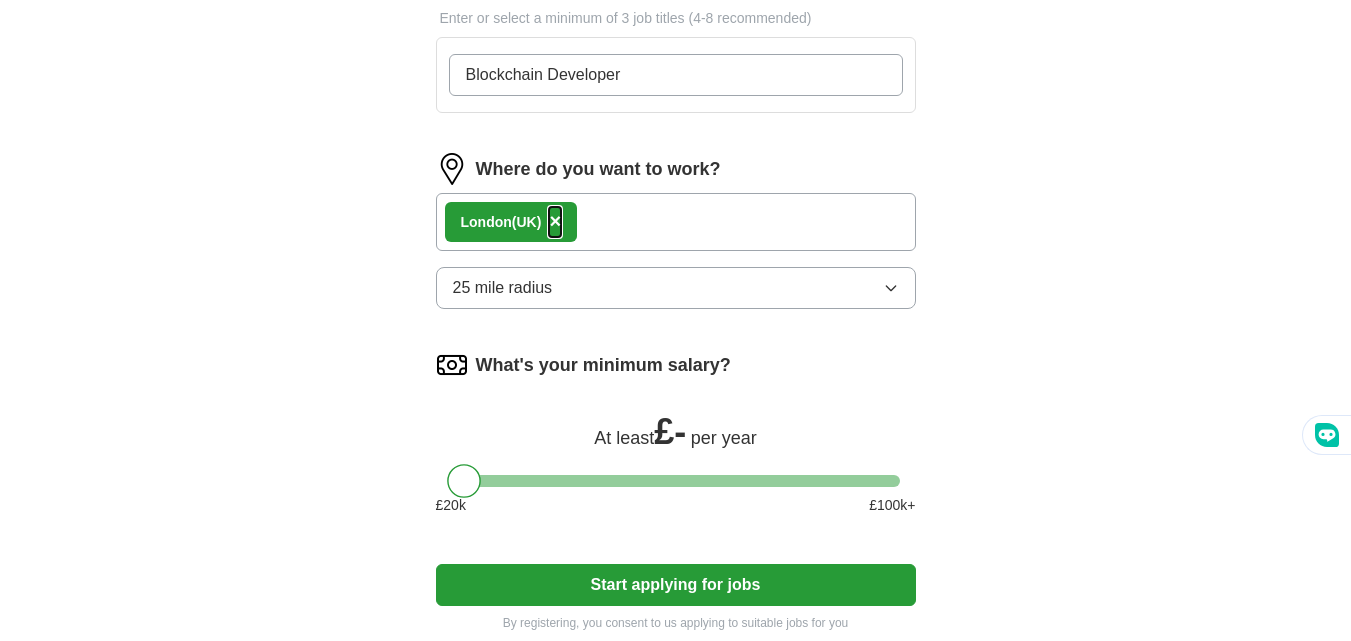 type 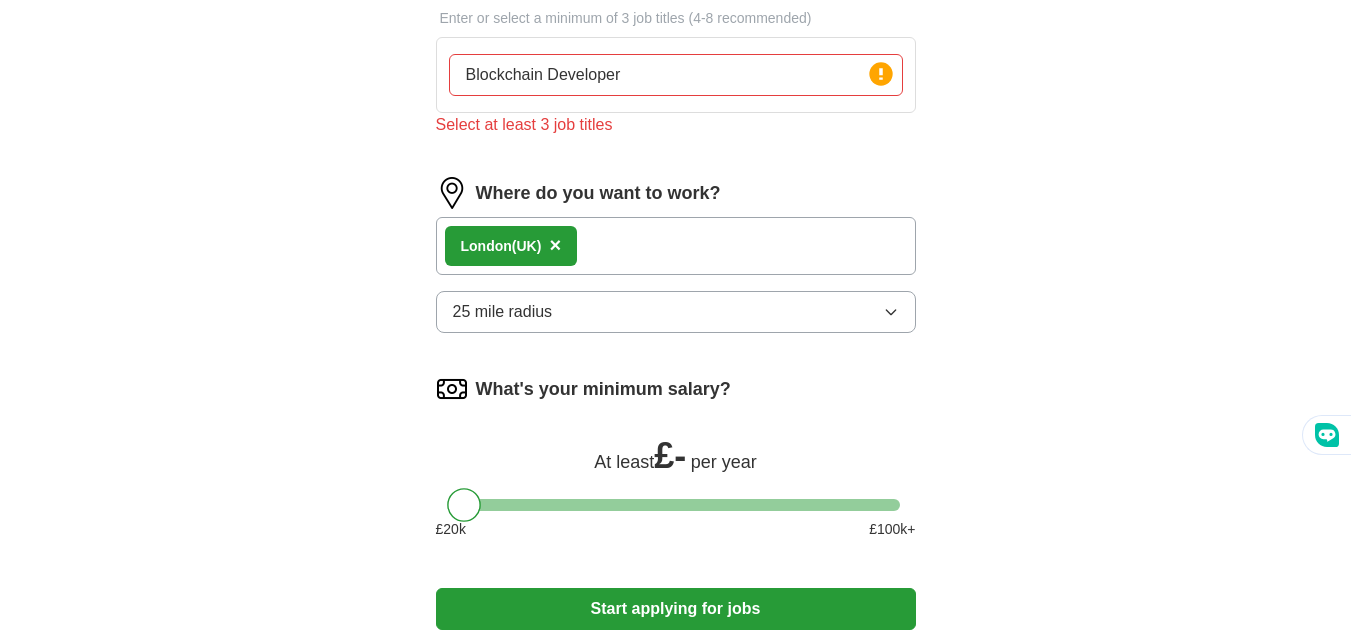 click on "Blockchain Developer" at bounding box center [676, 75] 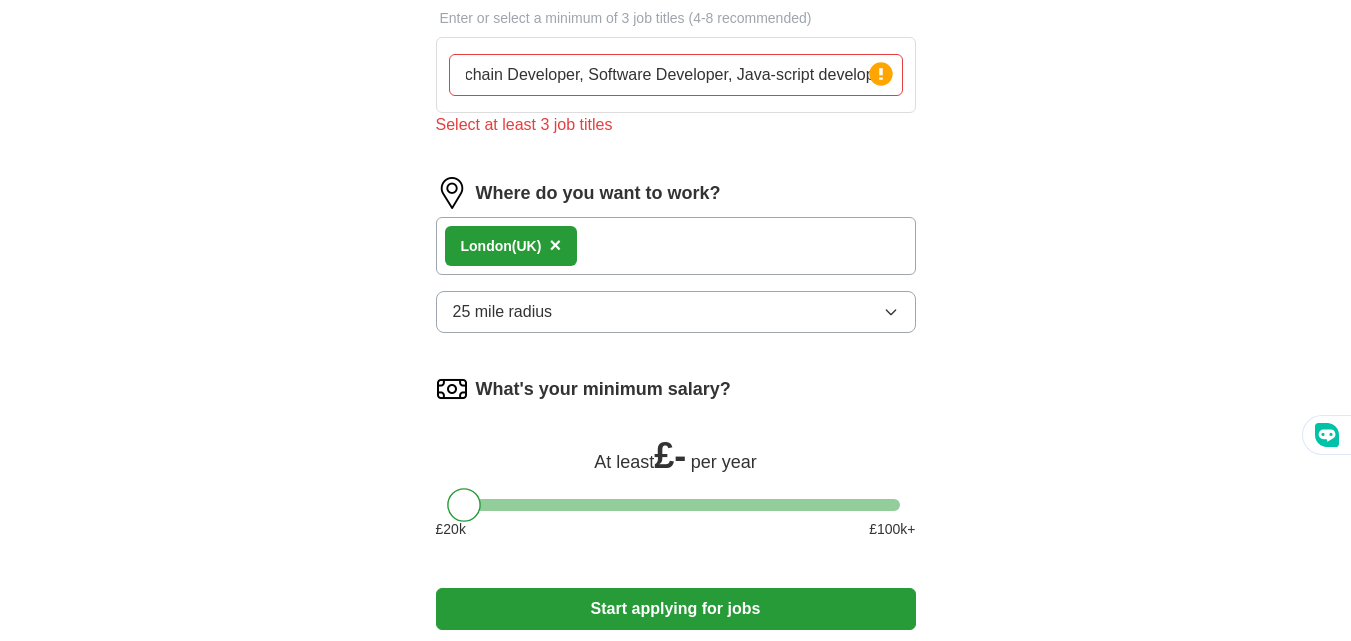 scroll, scrollTop: 0, scrollLeft: 45, axis: horizontal 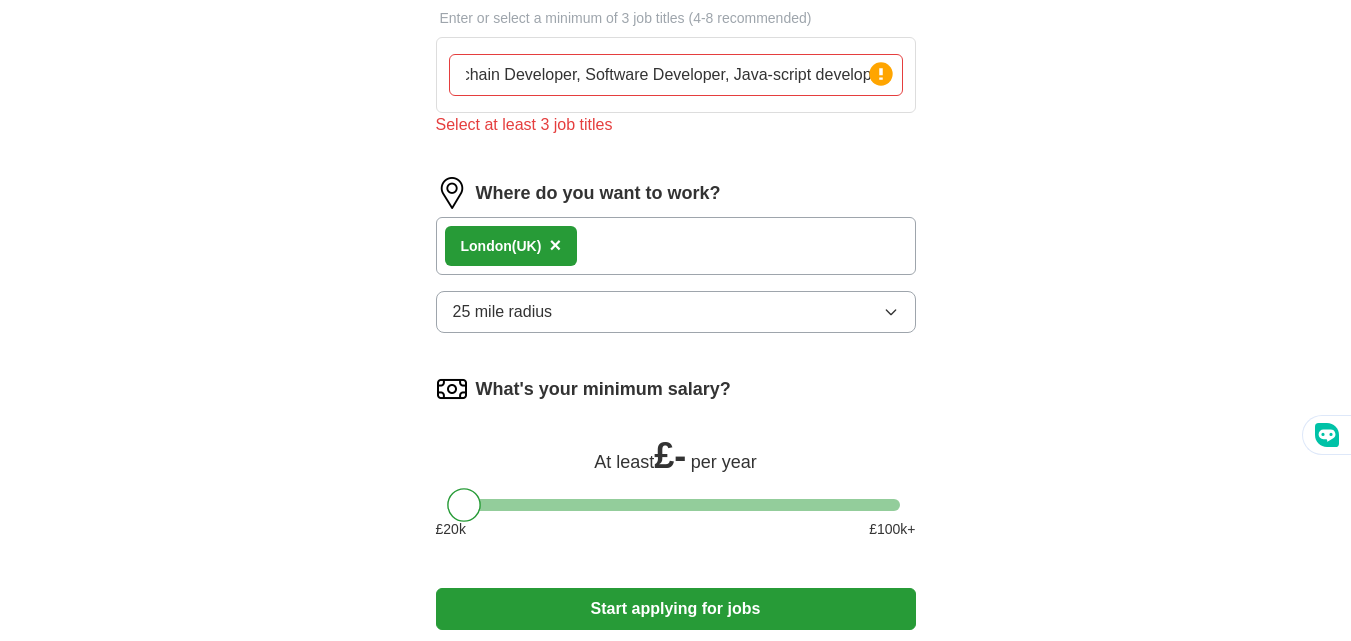 type on "Blockchain Developer, Software Developer, Java-script developer" 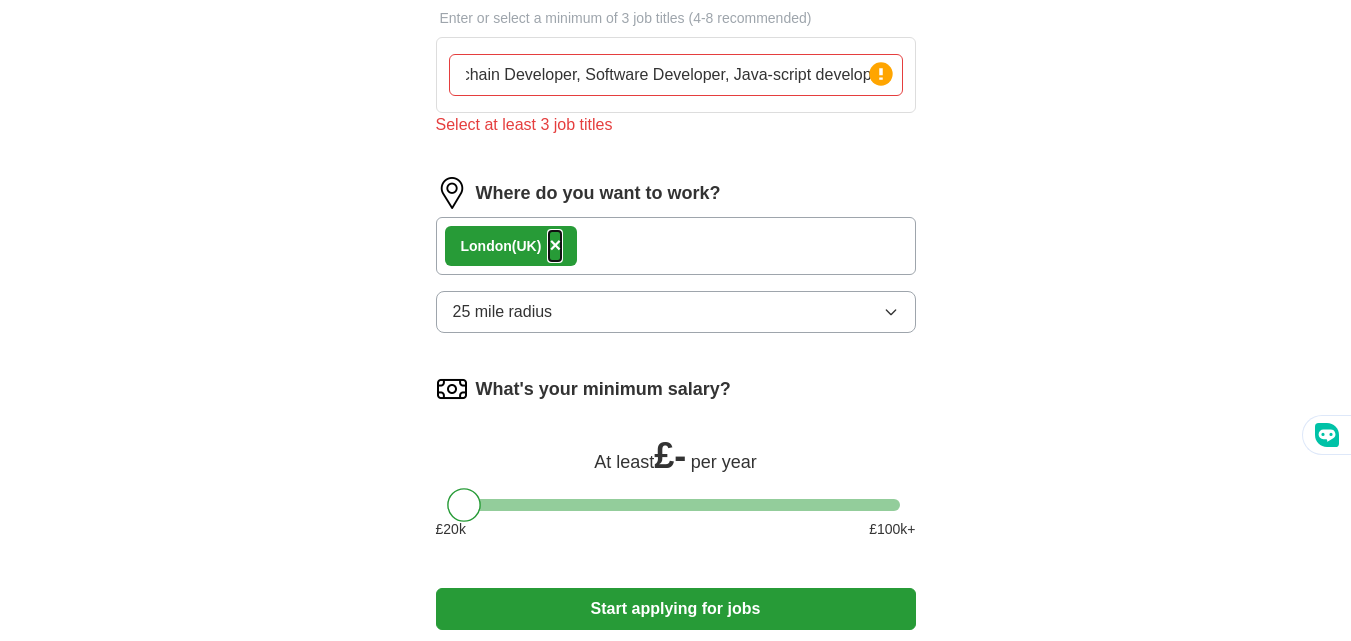 scroll, scrollTop: 0, scrollLeft: 0, axis: both 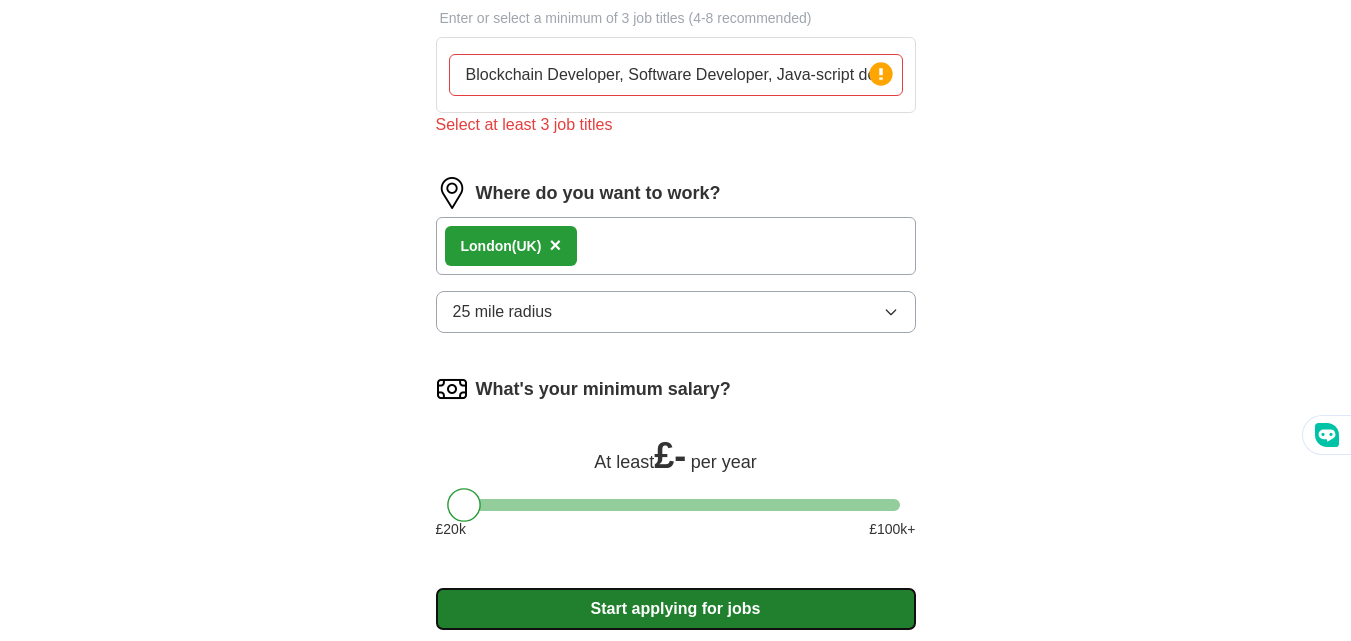 click on "Start applying for jobs" at bounding box center (676, 609) 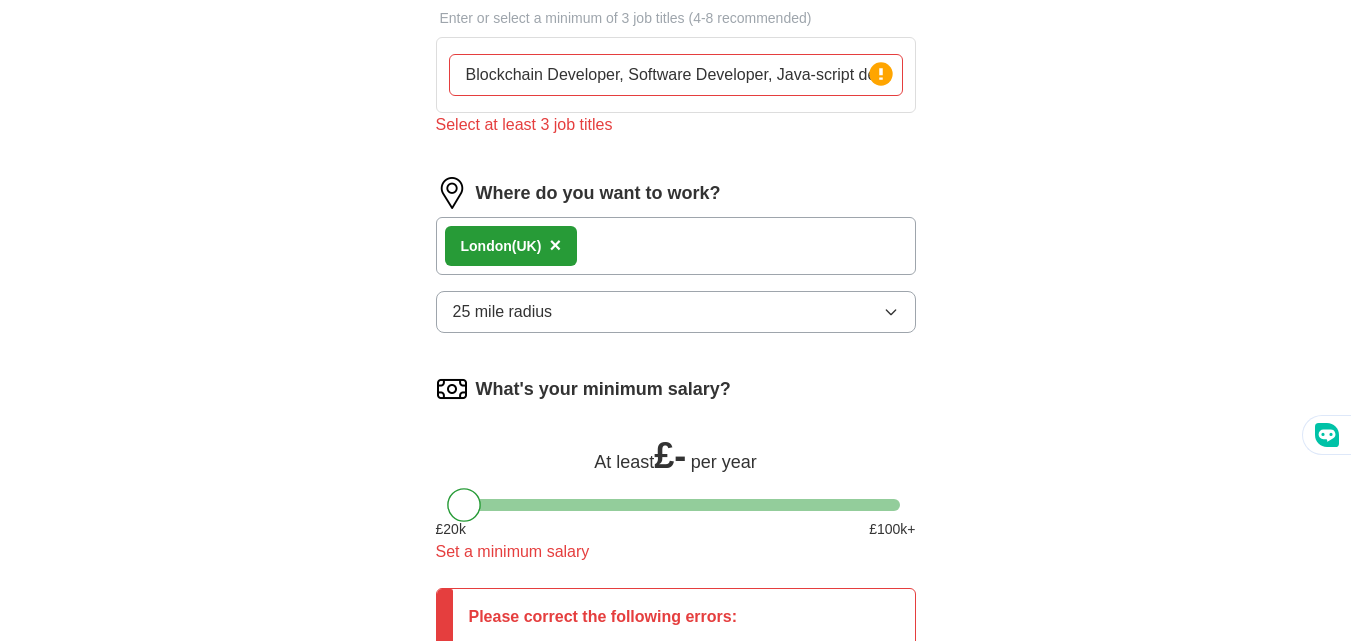 click at bounding box center [676, 505] 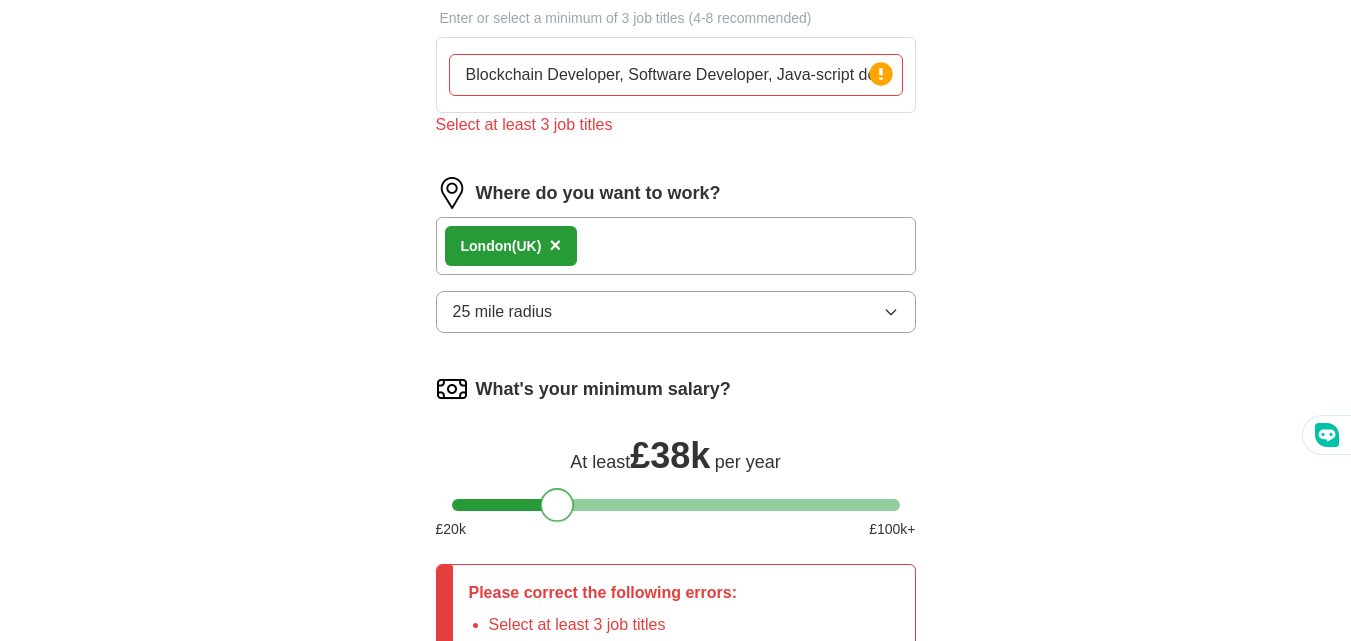 click on "What's your minimum salary? At least  £ 38k   per year £ 20 k £ 100 k+" at bounding box center (676, 464) 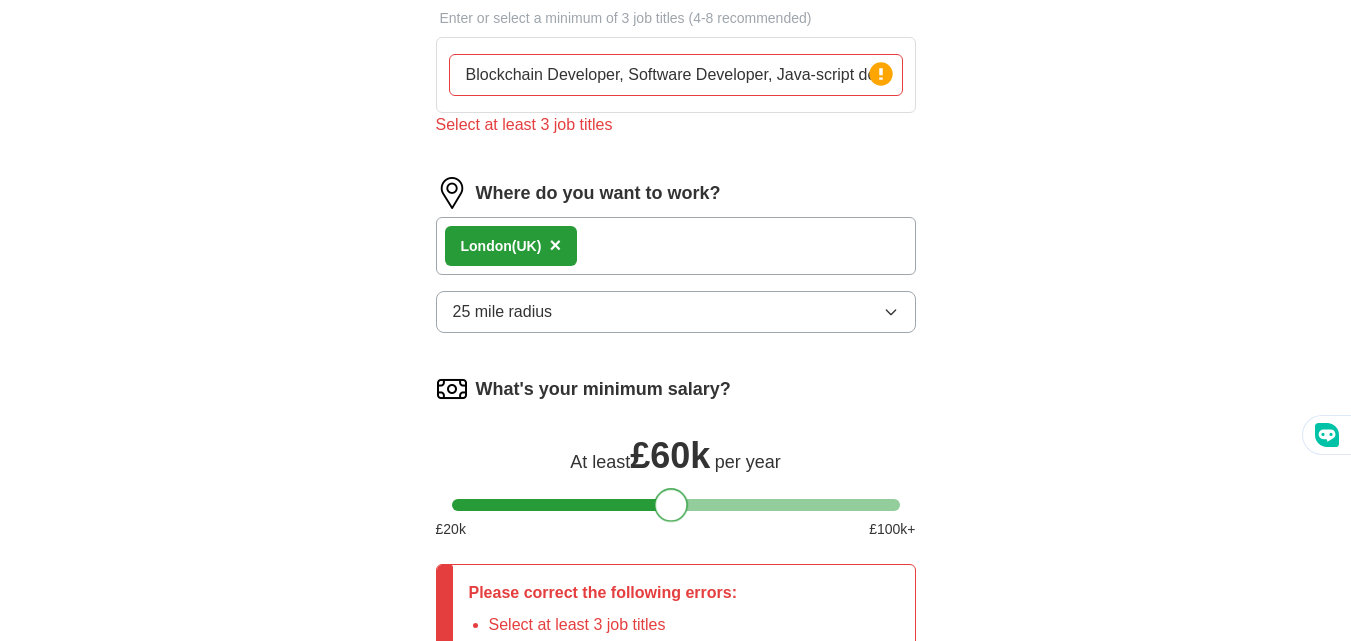 click at bounding box center (676, 505) 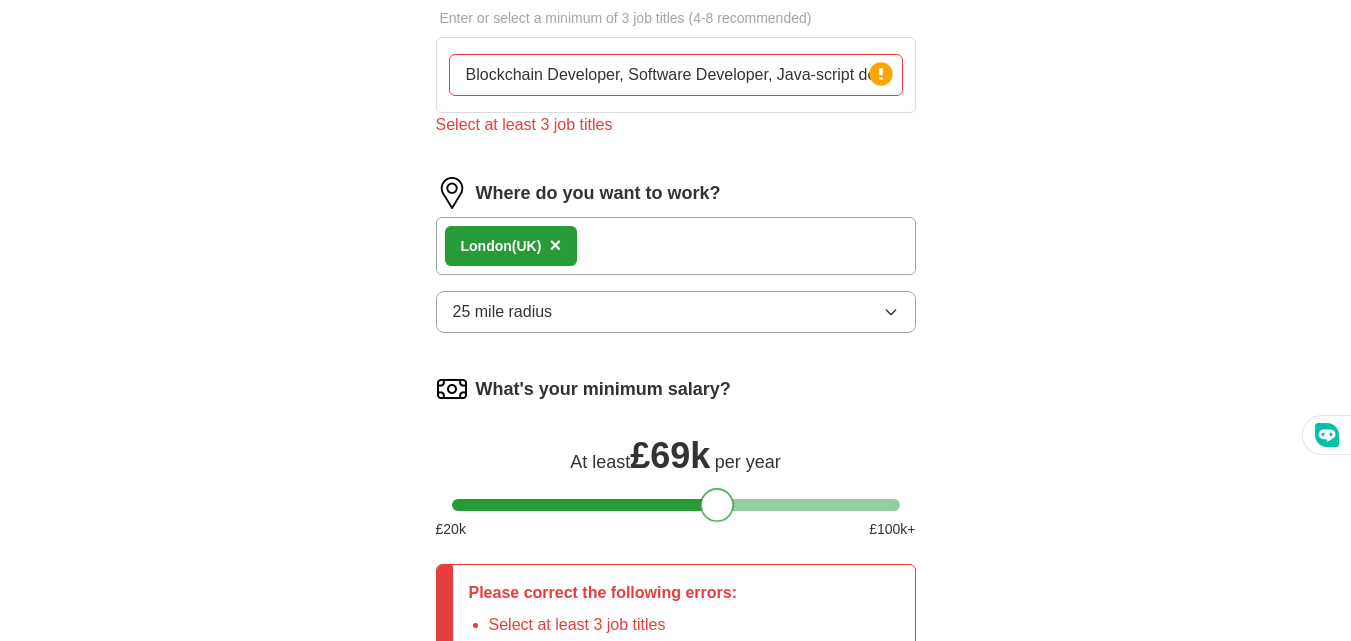 click at bounding box center [676, 505] 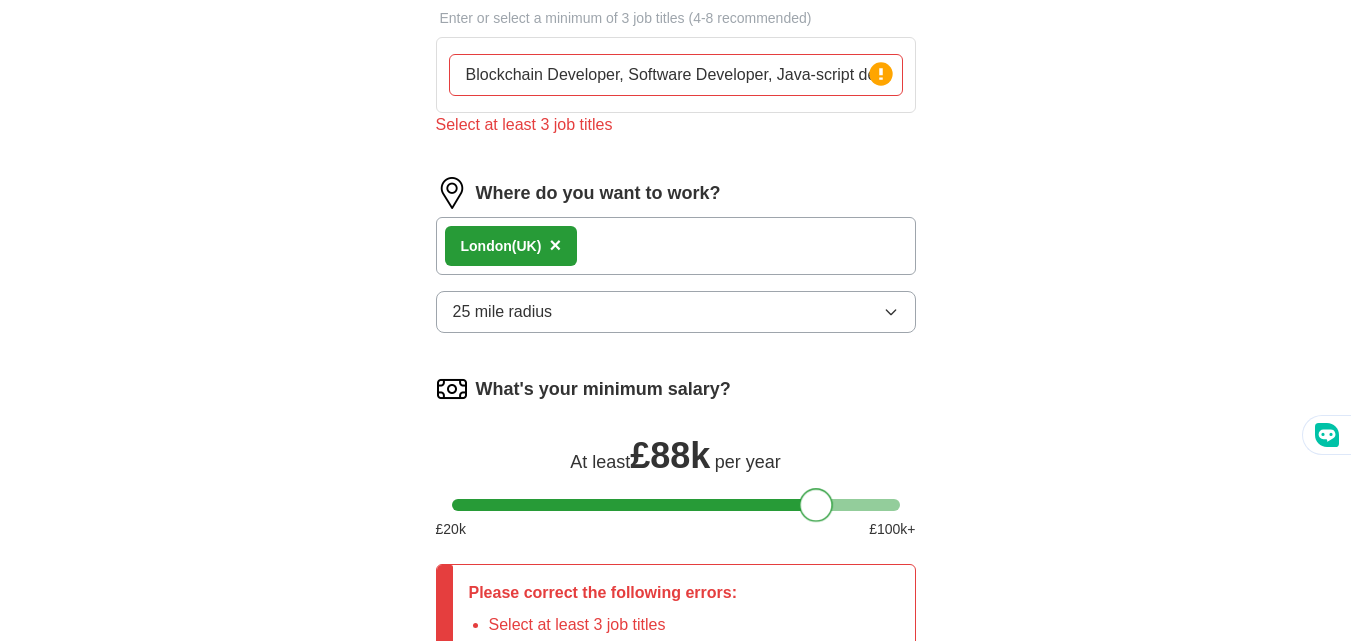 click at bounding box center [676, 505] 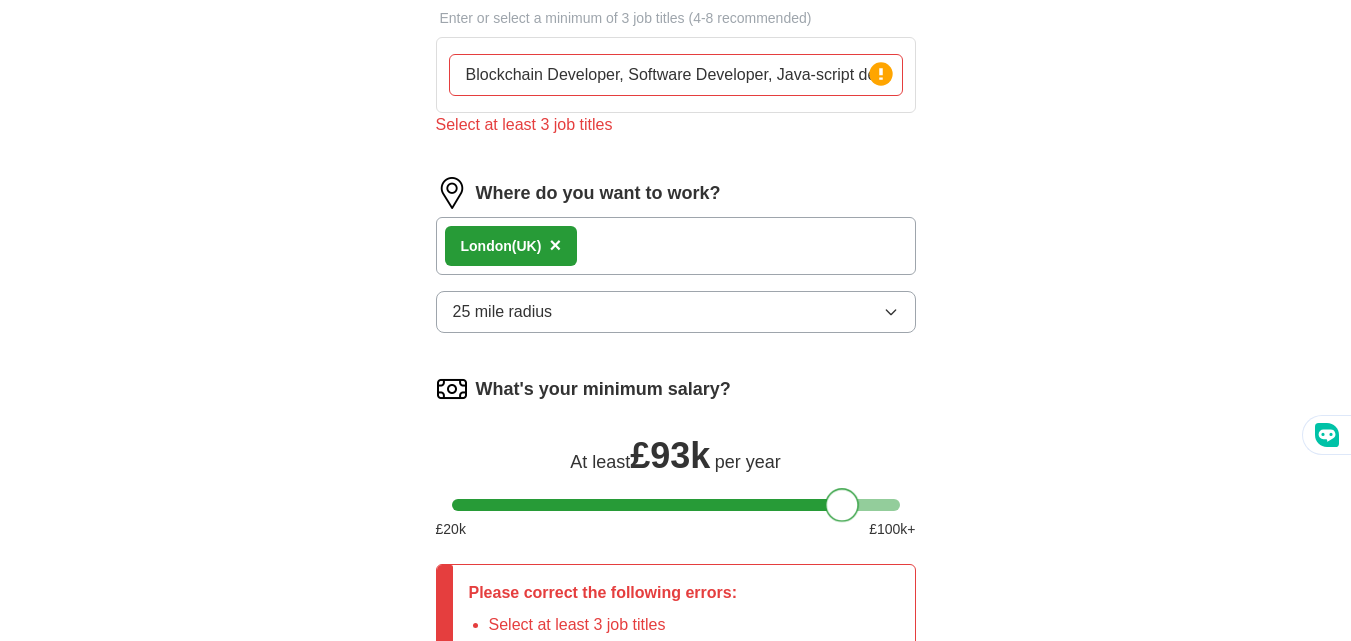 click at bounding box center (676, 505) 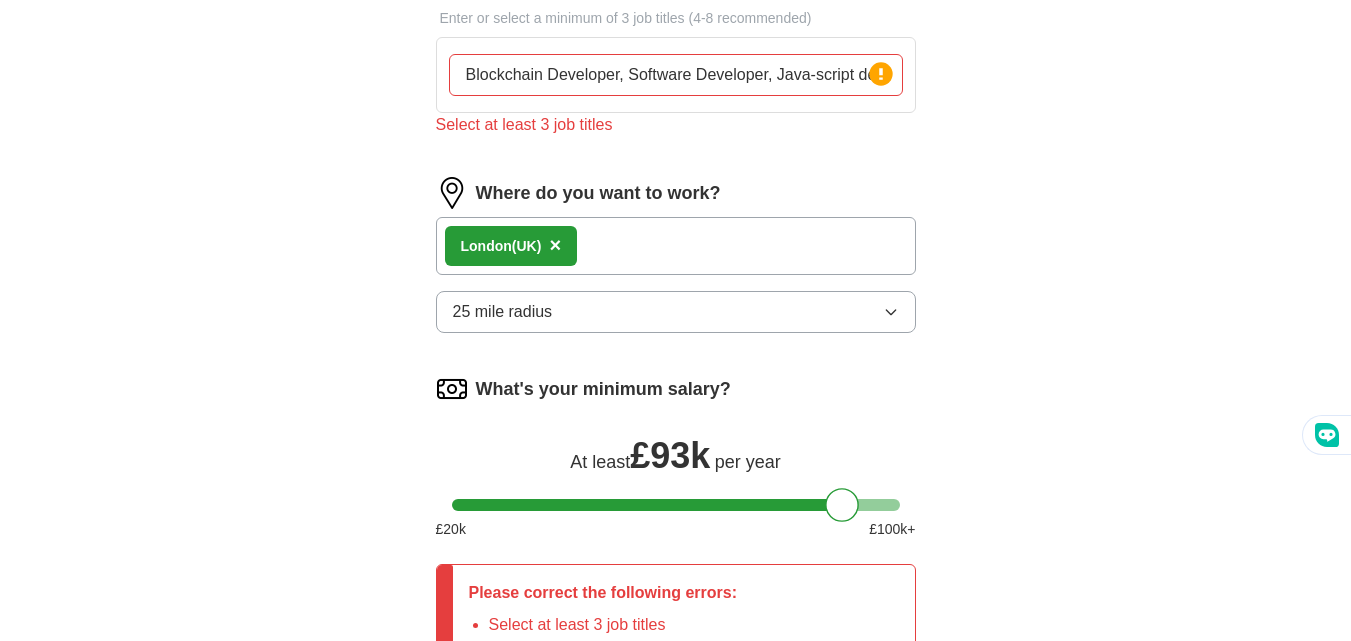 click on "ApplyIQ Let  ApplyIQ  do the hard work of searching and applying for jobs. Just tell us what you're looking for, and we'll do the rest. Select a CV JAVA RESUME -1-2.doc [DATE], [TIME] Upload a different  CV By uploading your  CV  you agree to our   T&Cs   and   Privacy Notice . First Name [FIRST] Last Name [LAST] What job are you looking for? Enter or select a minimum of 3 job titles (4-8 recommended) Blockchain Developer, Software Developer, Java-script developer Press return to add title Select at least 3 job titles Where do you want to work? [CITY]  (UK) × 25 mile radius What's your minimum salary? At least  £ 93k   per year £ 20 k £ 100 k+ Please correct the following errors: Select at least 3 job titles Start applying for jobs By registering, you consent to us applying to suitable jobs for you" at bounding box center [676, 72] 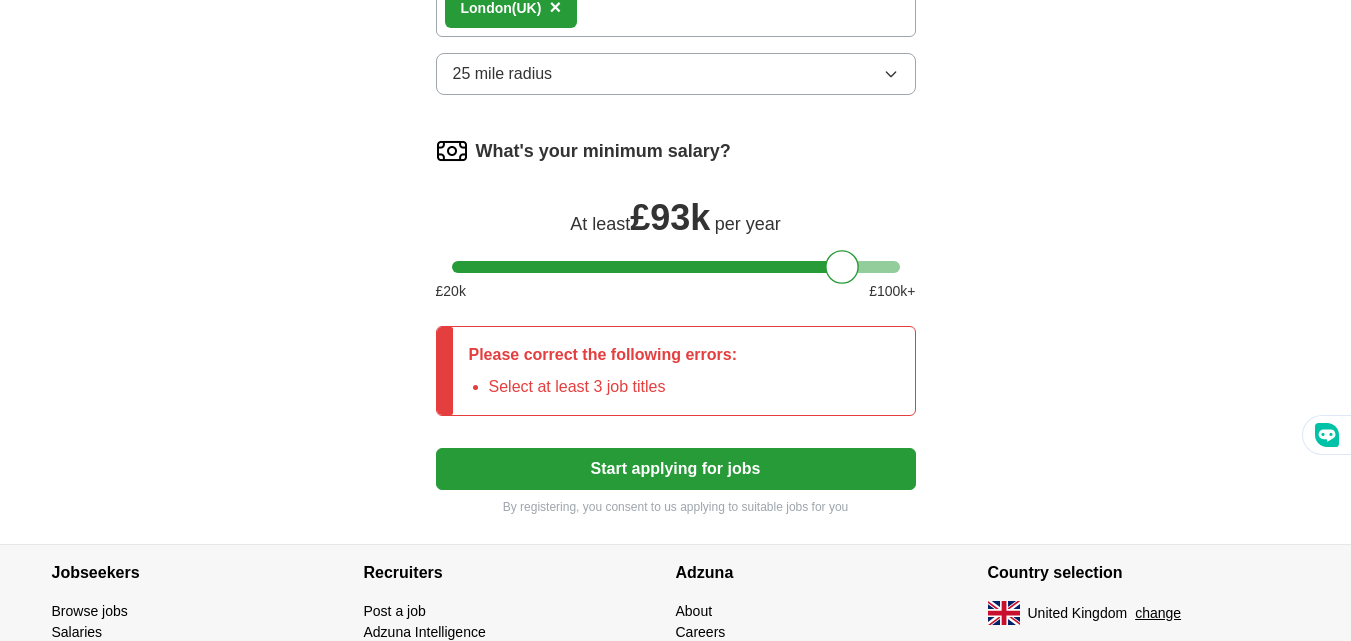scroll, scrollTop: 939, scrollLeft: 0, axis: vertical 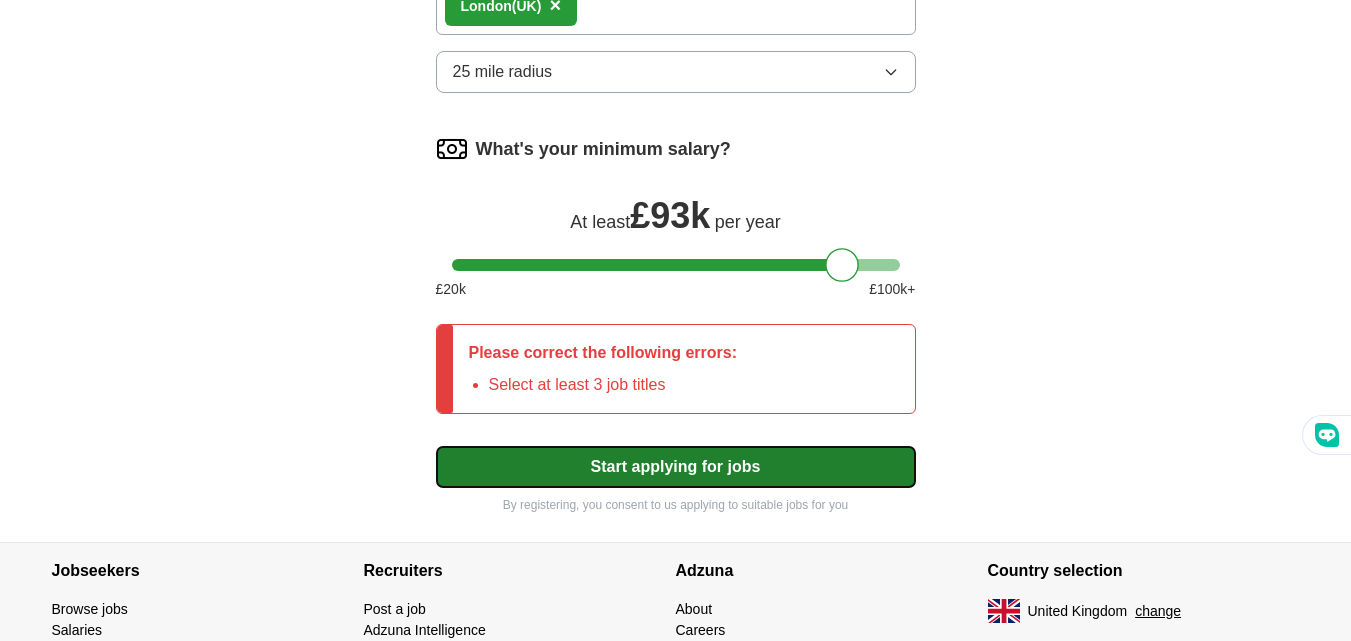 click on "Start applying for jobs" at bounding box center (676, 467) 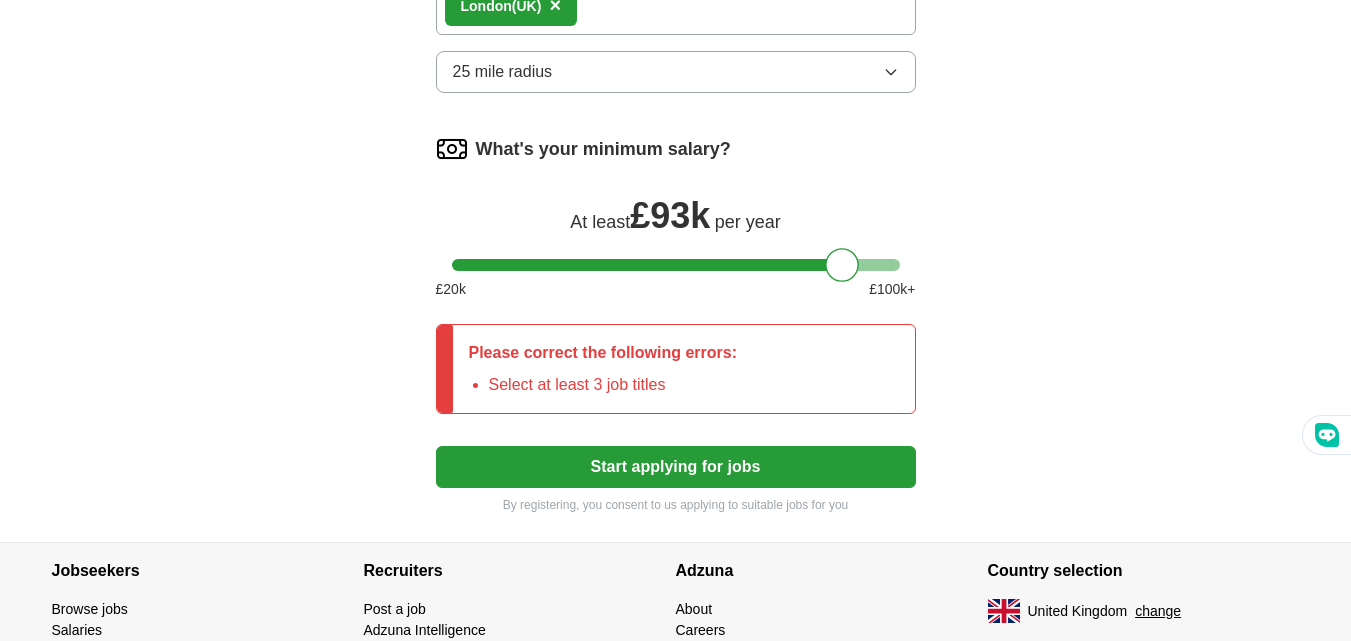 click on "ApplyIQ Let  ApplyIQ  do the hard work of searching and applying for jobs. Just tell us what you're looking for, and we'll do the rest. Select a CV JAVA RESUME -1-2.doc [DATE], [TIME] Upload a different  CV By uploading your  CV  you agree to our   T&Cs   and   Privacy Notice . First Name [FIRST] Last Name [LAST] What job are you looking for? Enter or select a minimum of 3 job titles (4-8 recommended) Blockchain Developer, Software Developer, Java-script developer Press return to add title Select at least 3 job titles Where do you want to work? [CITY]  (UK) × 25 mile radius What's your minimum salary? At least  £ 93k   per year £ 20 k £ 100 k+ Please correct the following errors: Select at least 3 job titles Start applying for jobs By registering, you consent to us applying to suitable jobs for you" at bounding box center [676, -168] 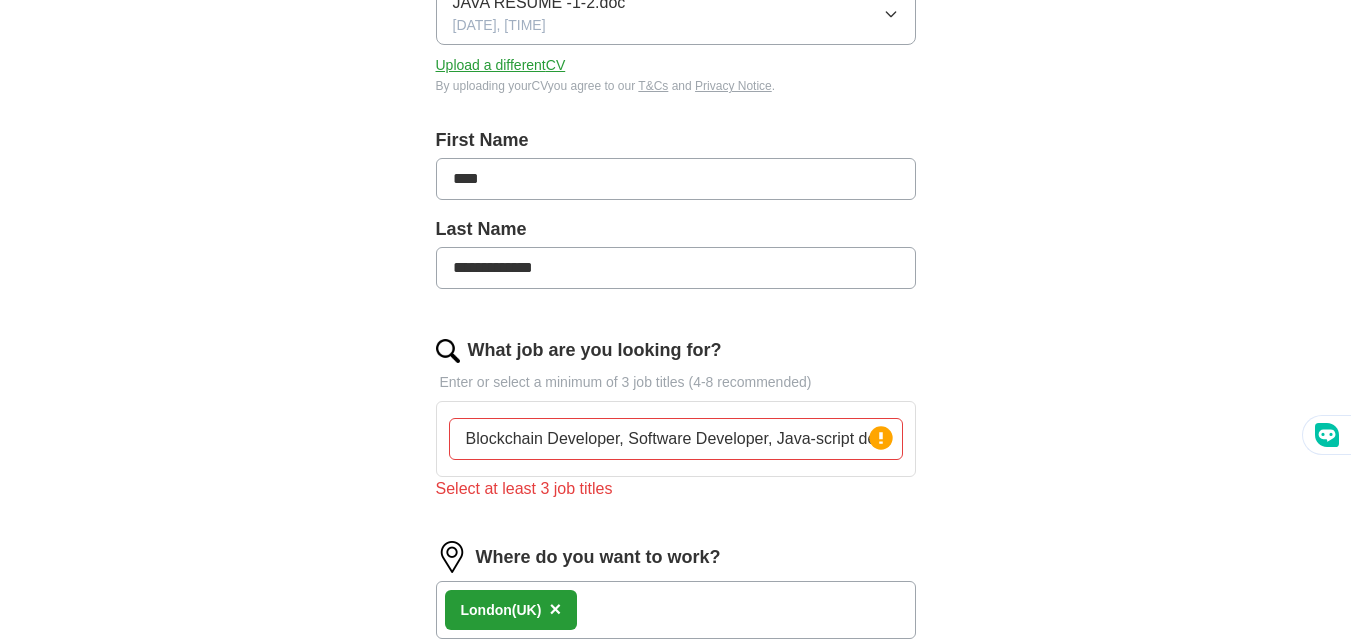 scroll, scrollTop: 339, scrollLeft: 0, axis: vertical 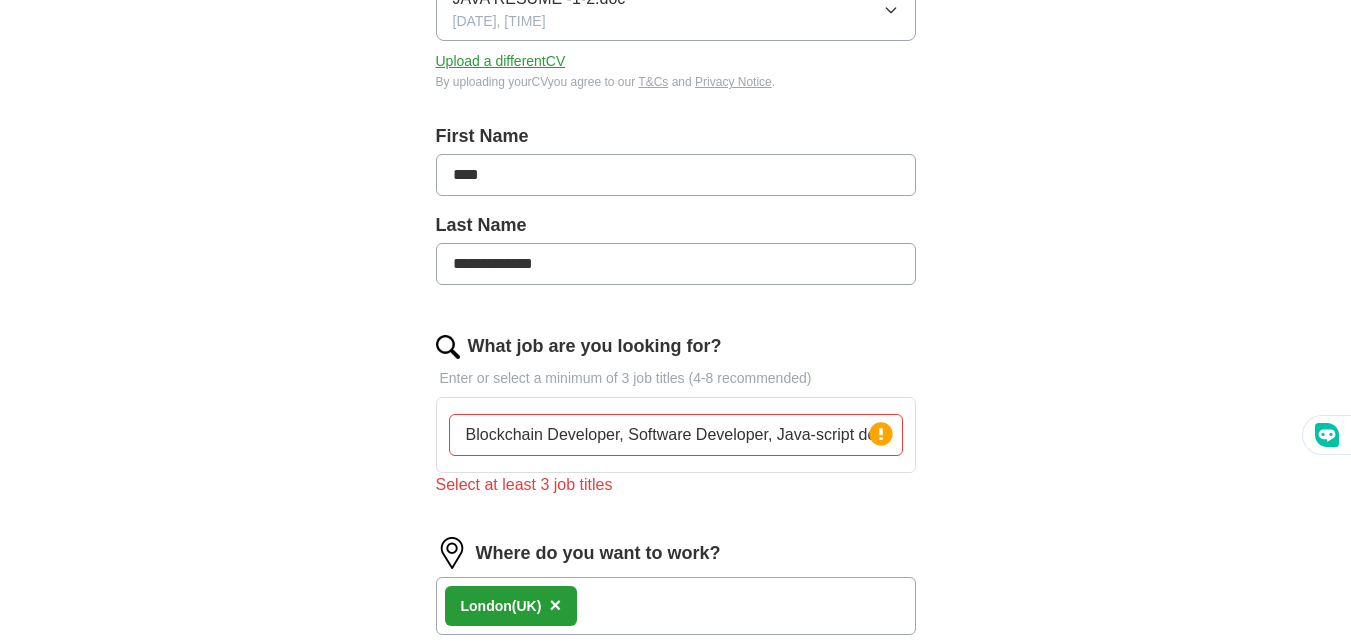 click on "Blockchain Developer, Software Developer, Java-script developer" at bounding box center (676, 435) 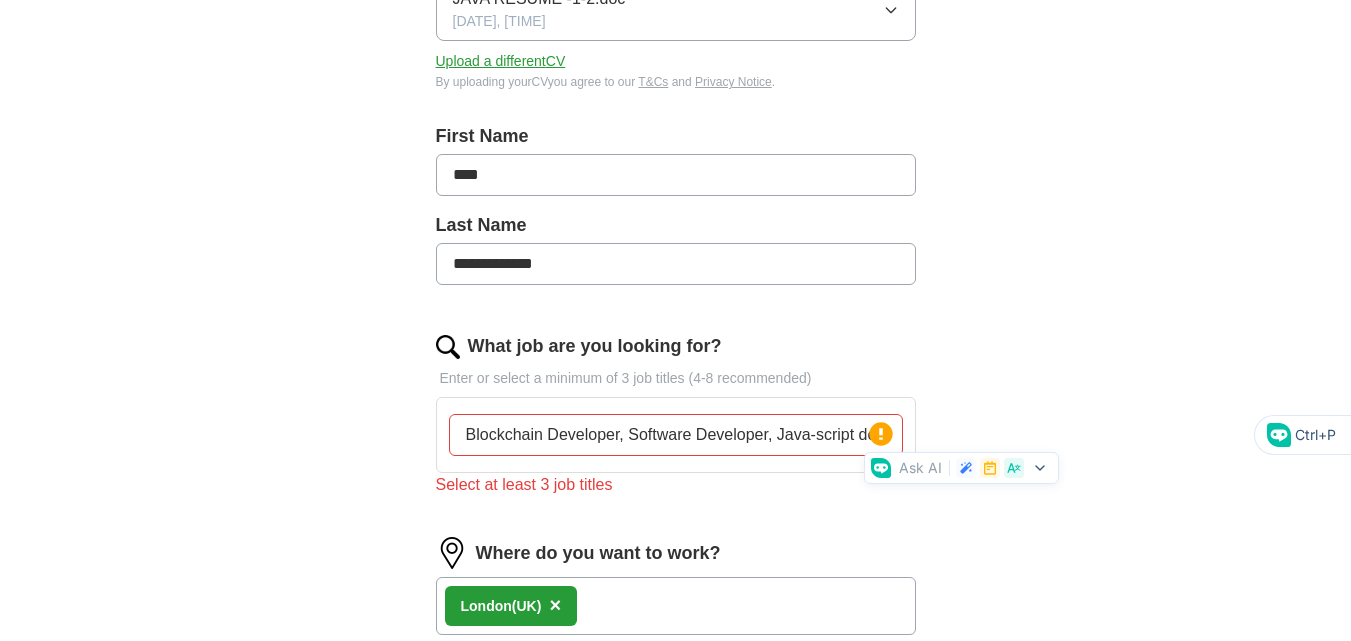 click on "Blockchain Developer, Software Developer, Java-script developer" at bounding box center [676, 435] 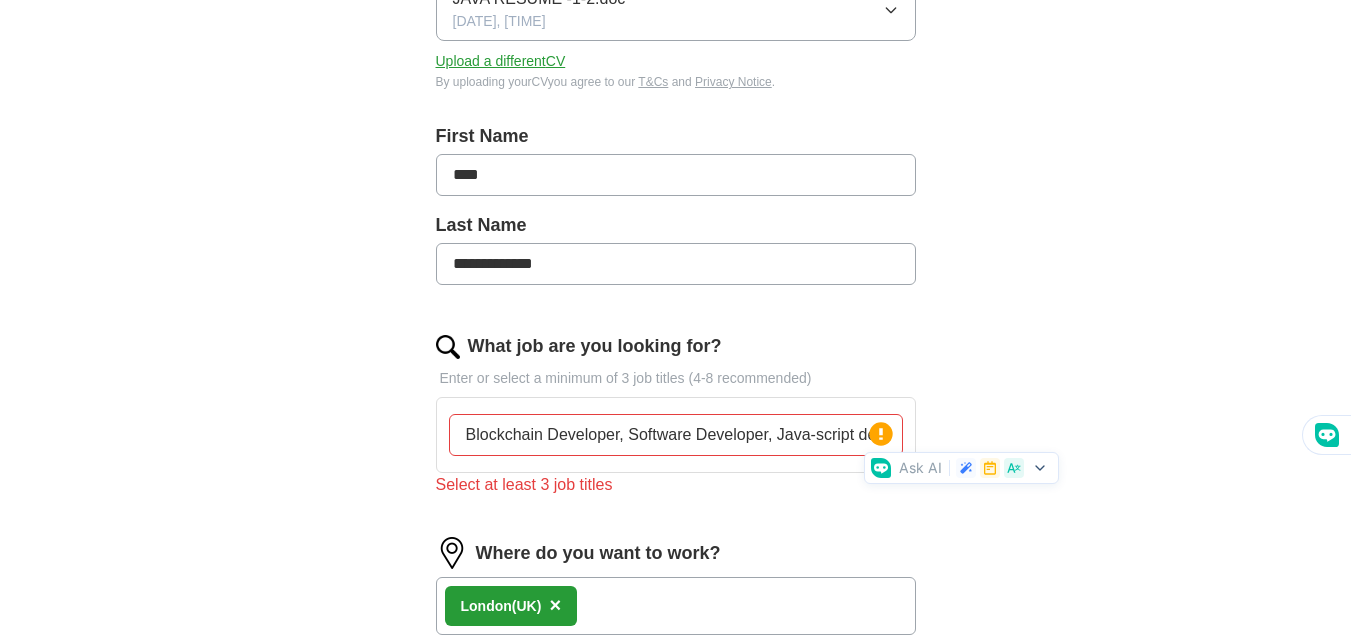 click on "Blockchain Developer, Software Developer, Java-script developer" at bounding box center (676, 435) 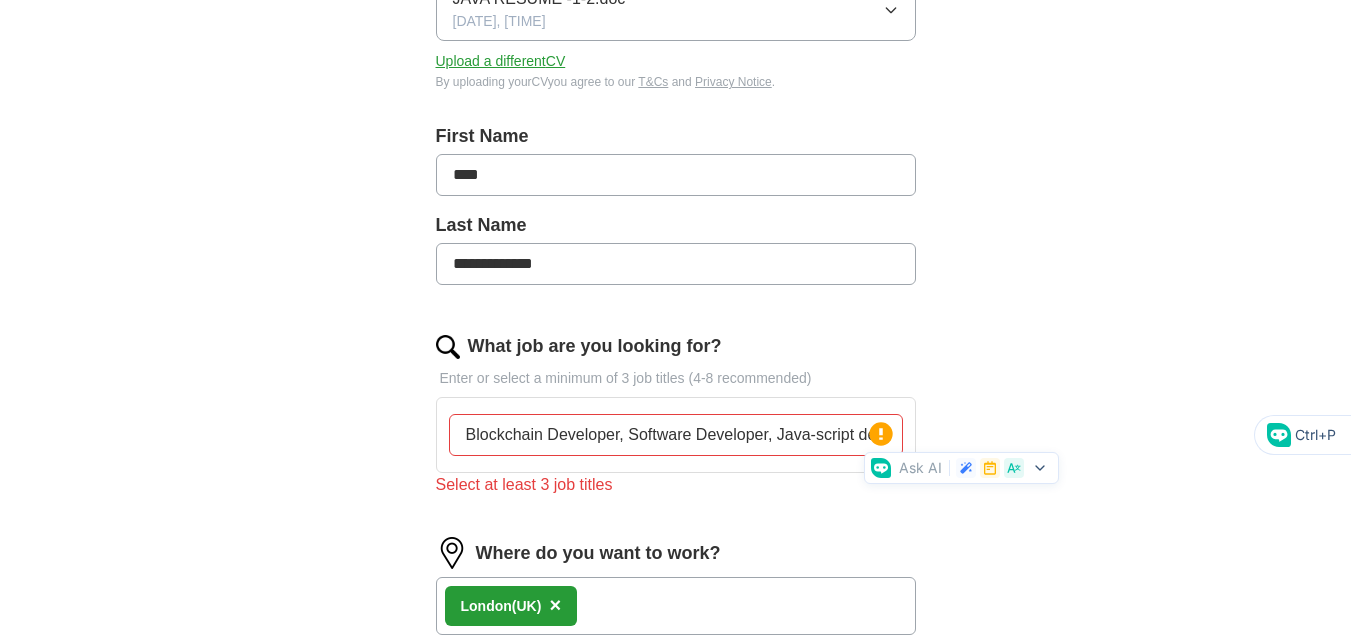 click on "Blockchain Developer, Software Developer, Java-script developer" at bounding box center [676, 435] 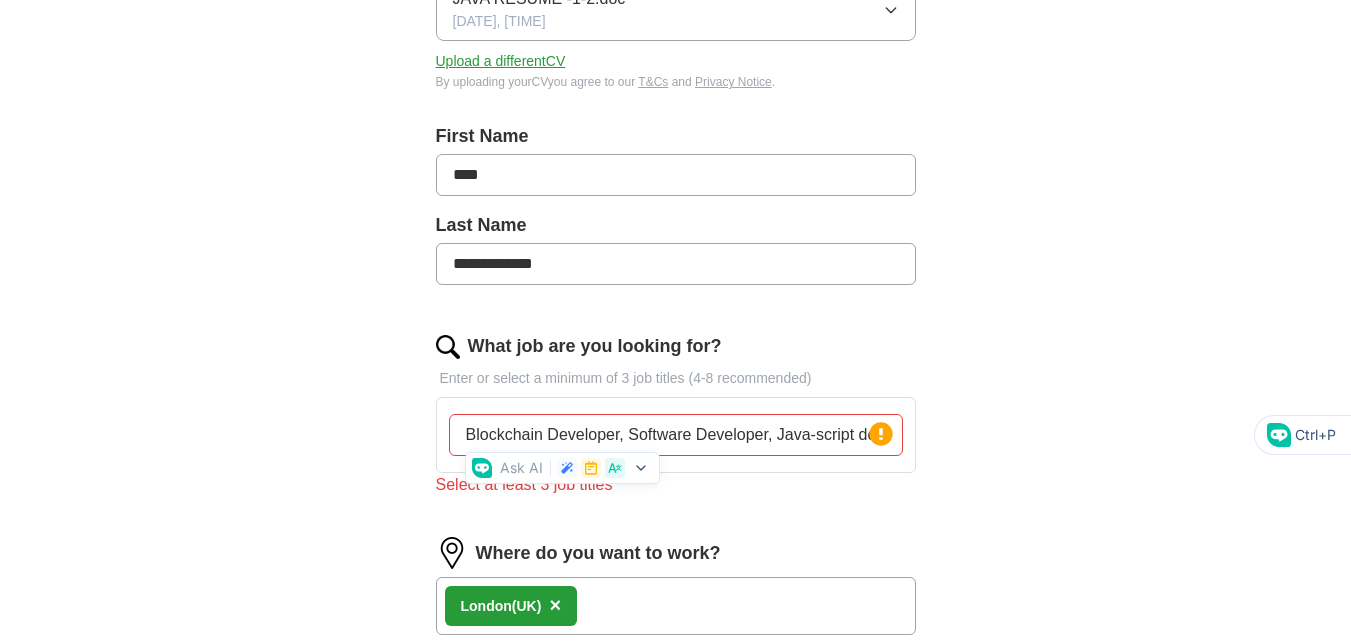 click on "Blockchain Developer, Software Developer, Java-script developer" at bounding box center (676, 435) 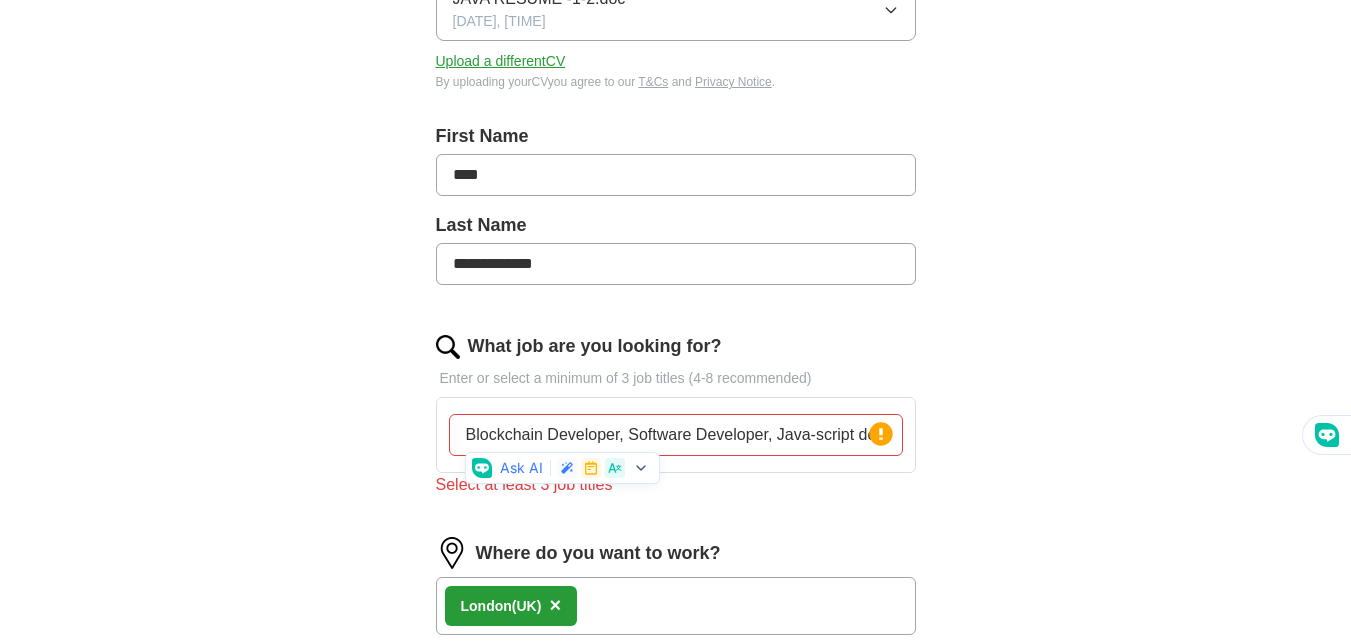 click on "Ask AI" at bounding box center [517, 468] 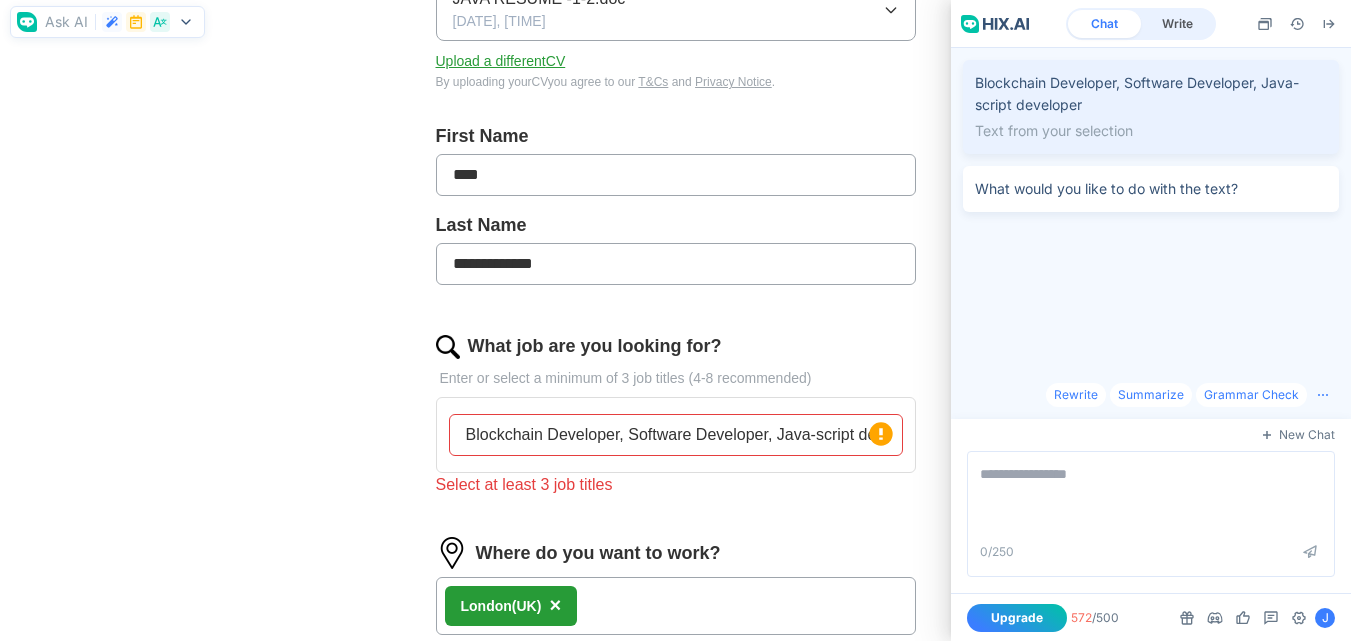 scroll, scrollTop: 0, scrollLeft: 0, axis: both 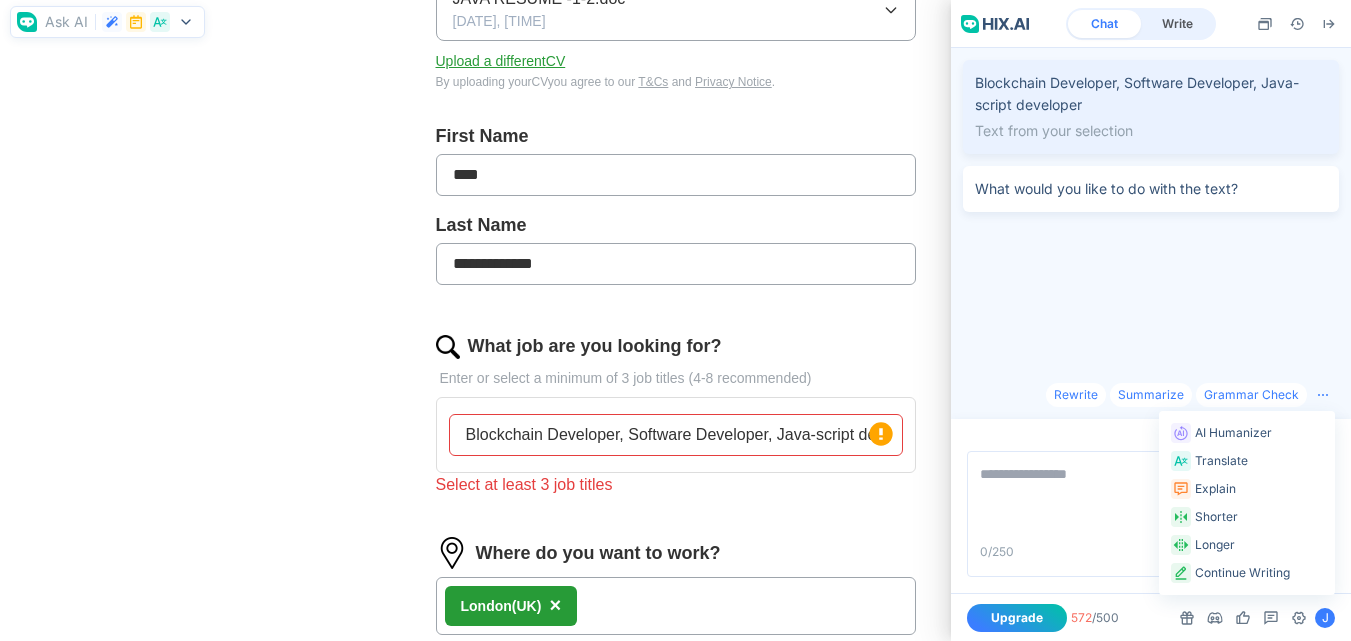 click 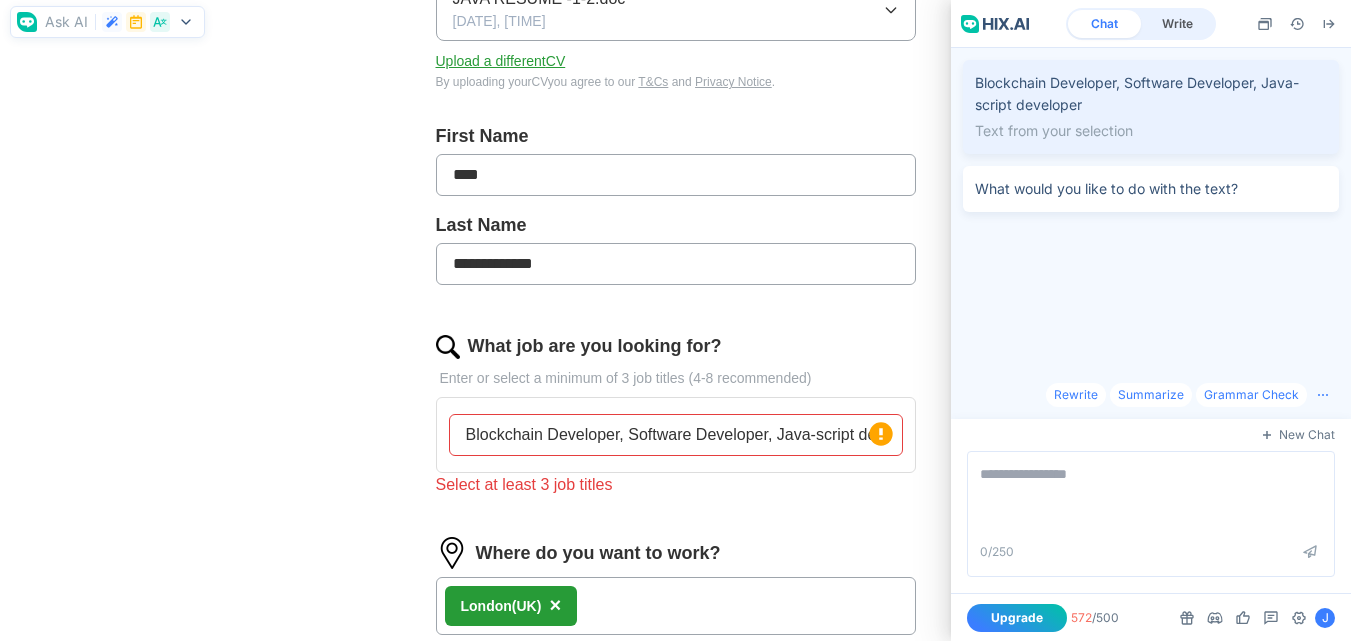 click on "Blockchain Developer, Software Developer, Java-script developer" at bounding box center [676, 435] 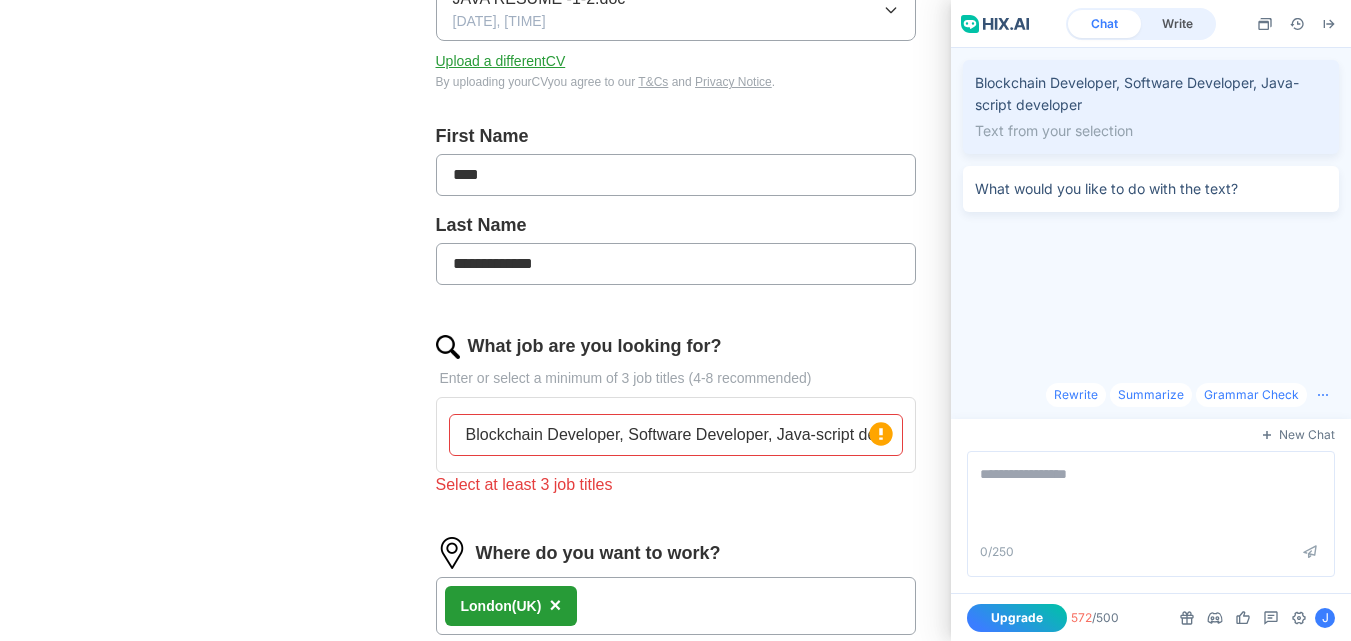 click on "Blockchain Developer, Software Developer, Java-script developer" at bounding box center [676, 435] 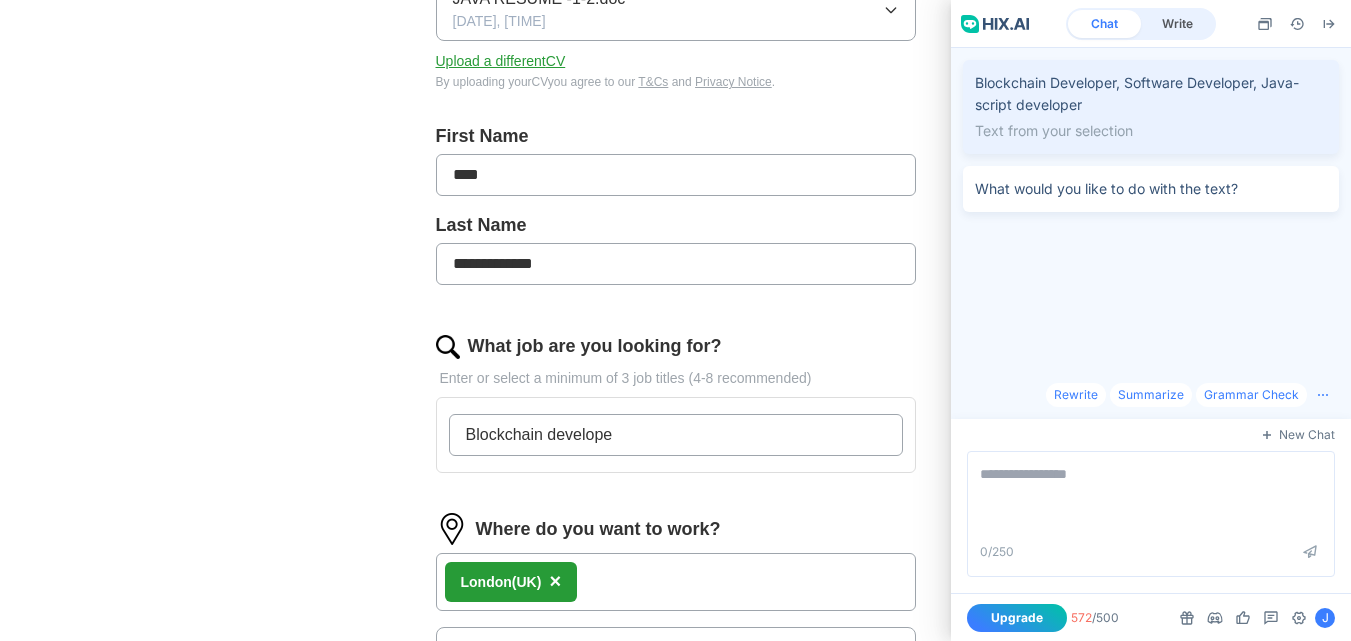 type on "Blockchain developer" 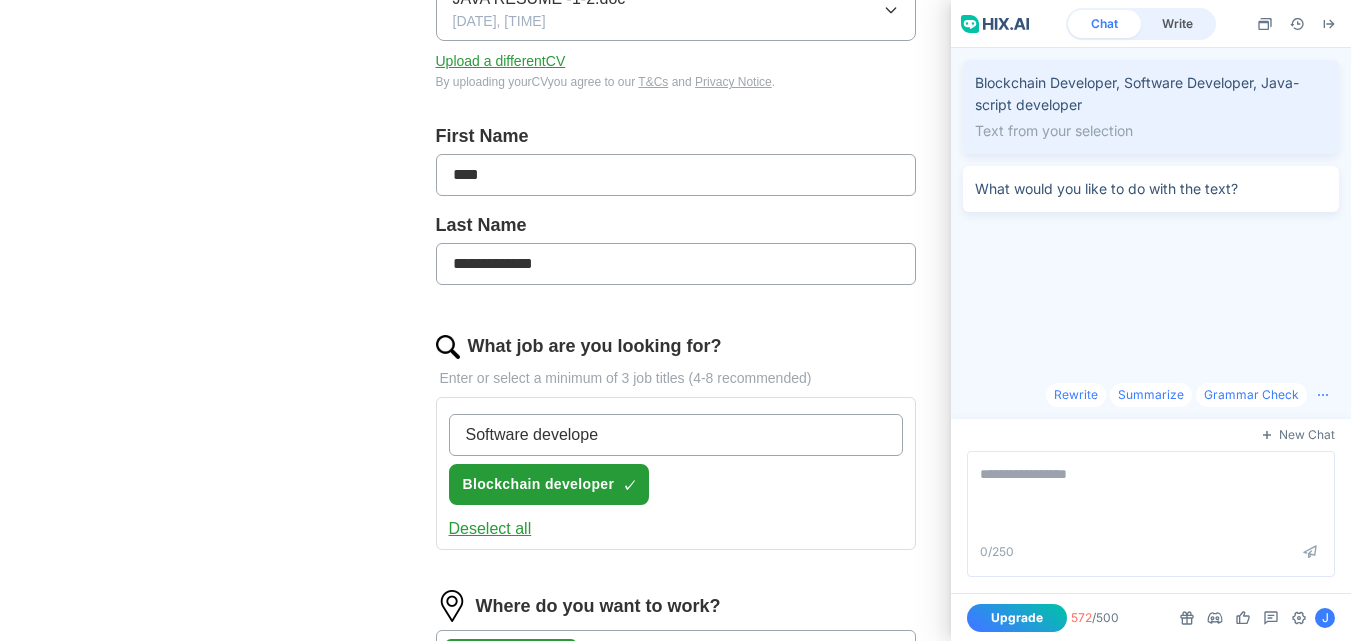 type on "Software developer" 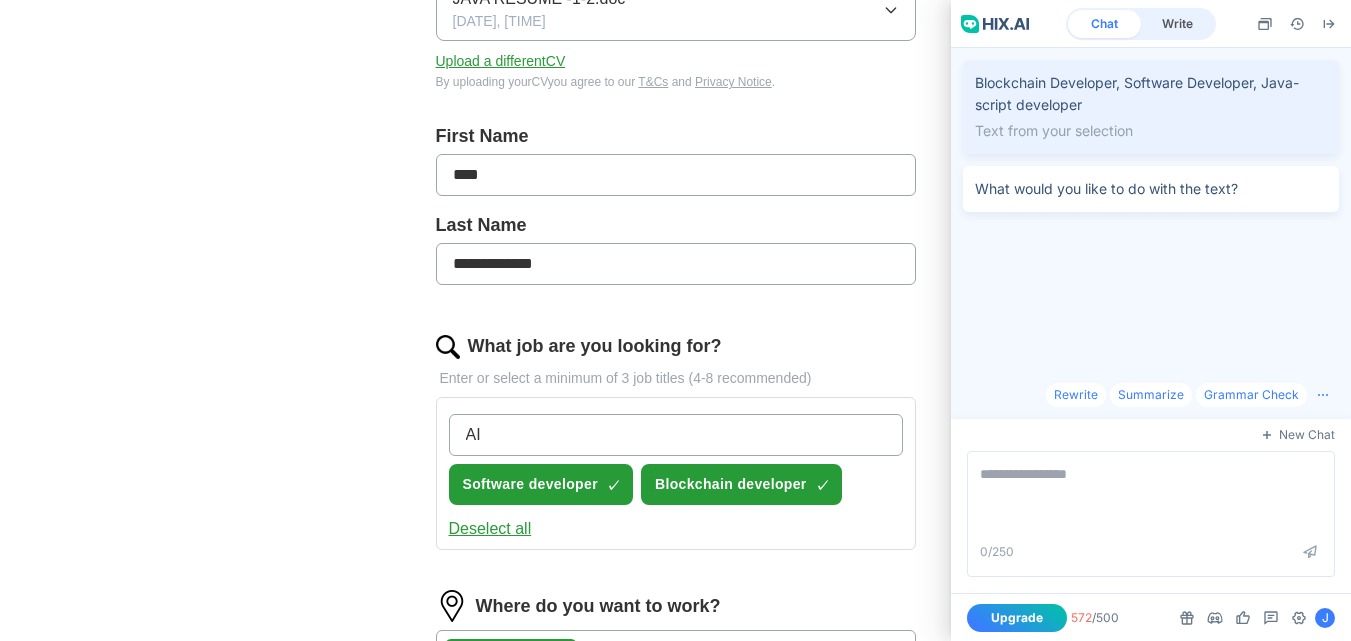 type on "A" 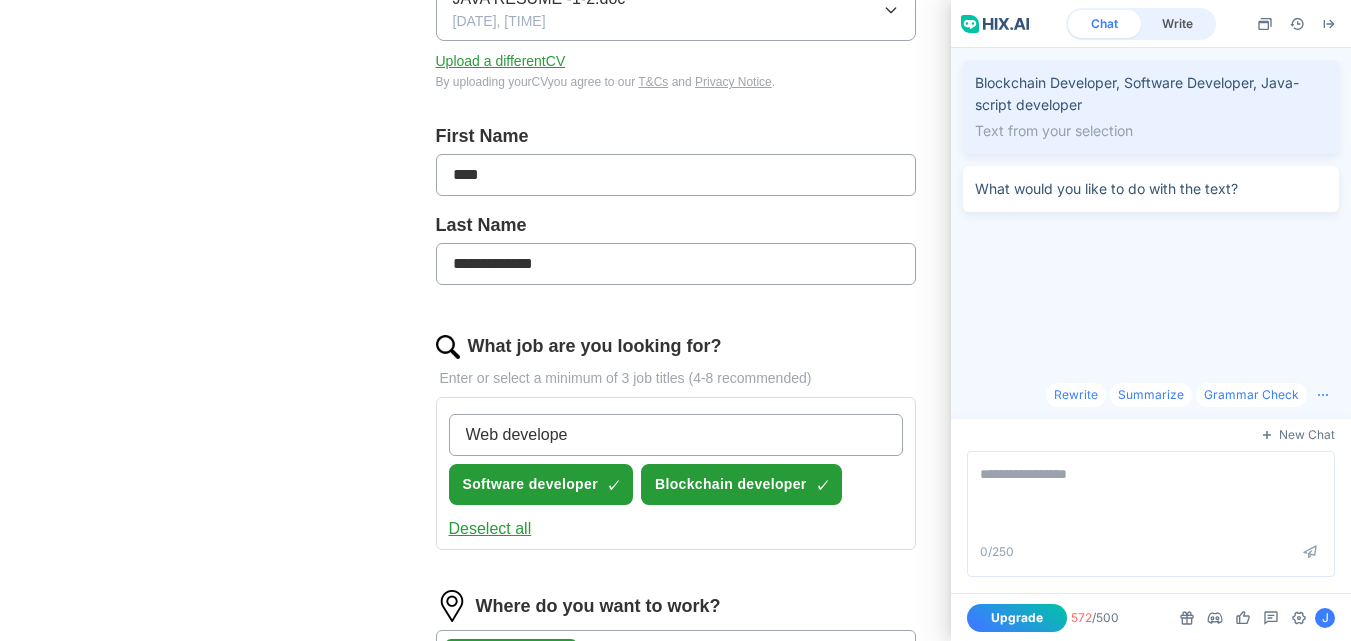 type on "Web developer" 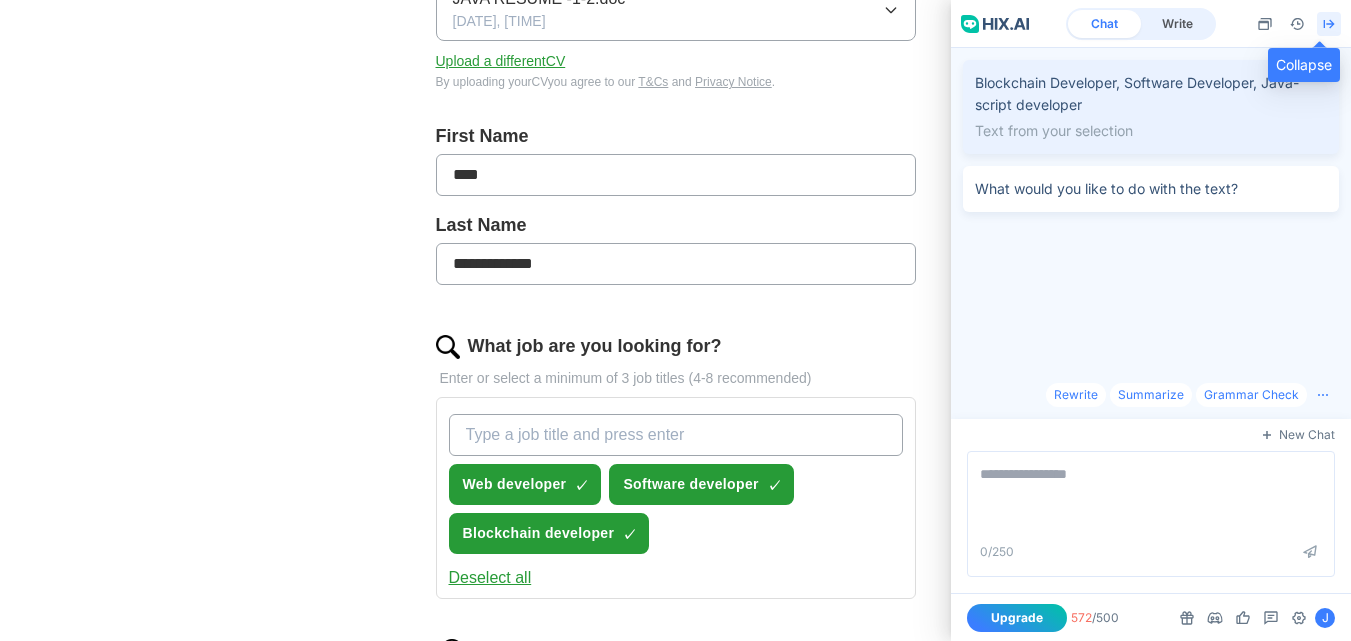 type 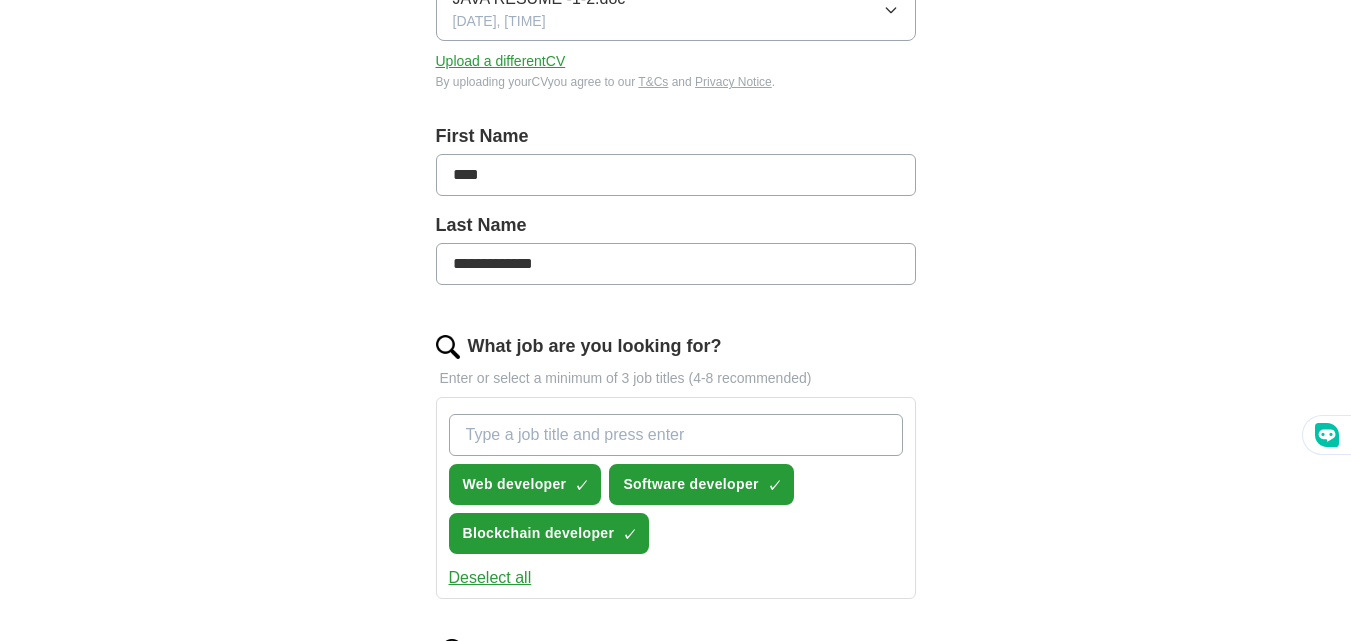click on "**********" at bounding box center [676, 434] 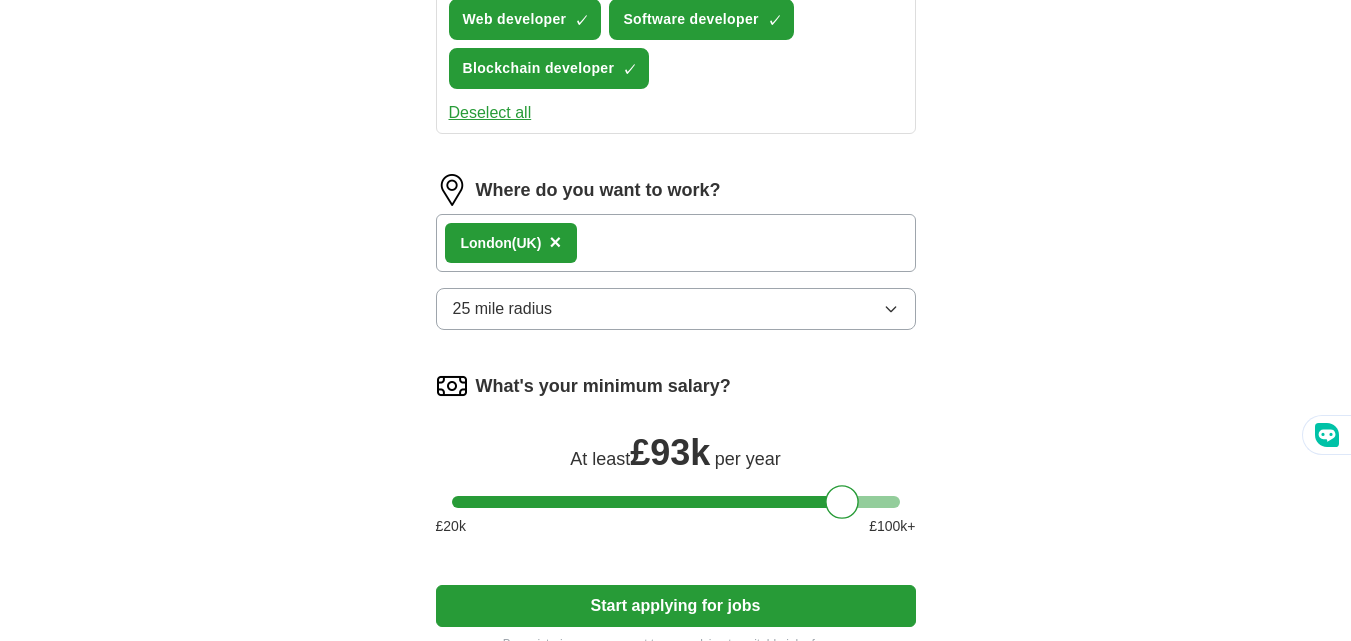 scroll, scrollTop: 1054, scrollLeft: 0, axis: vertical 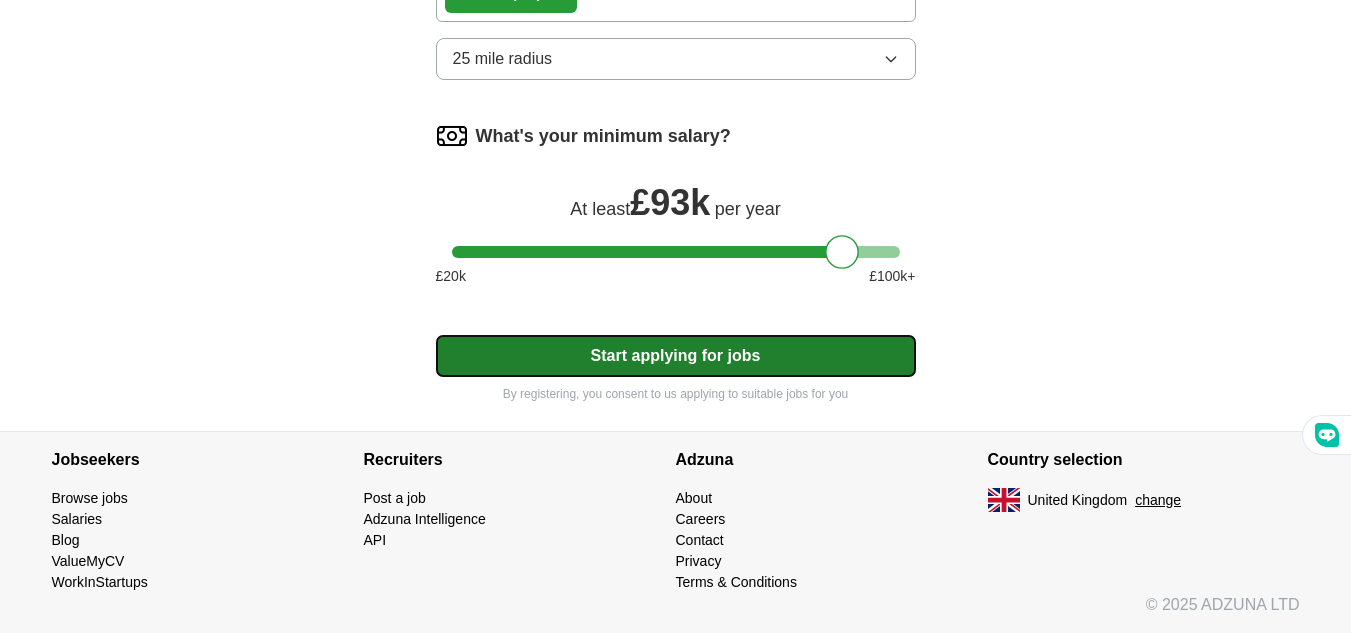 click on "Start applying for jobs" at bounding box center [676, 356] 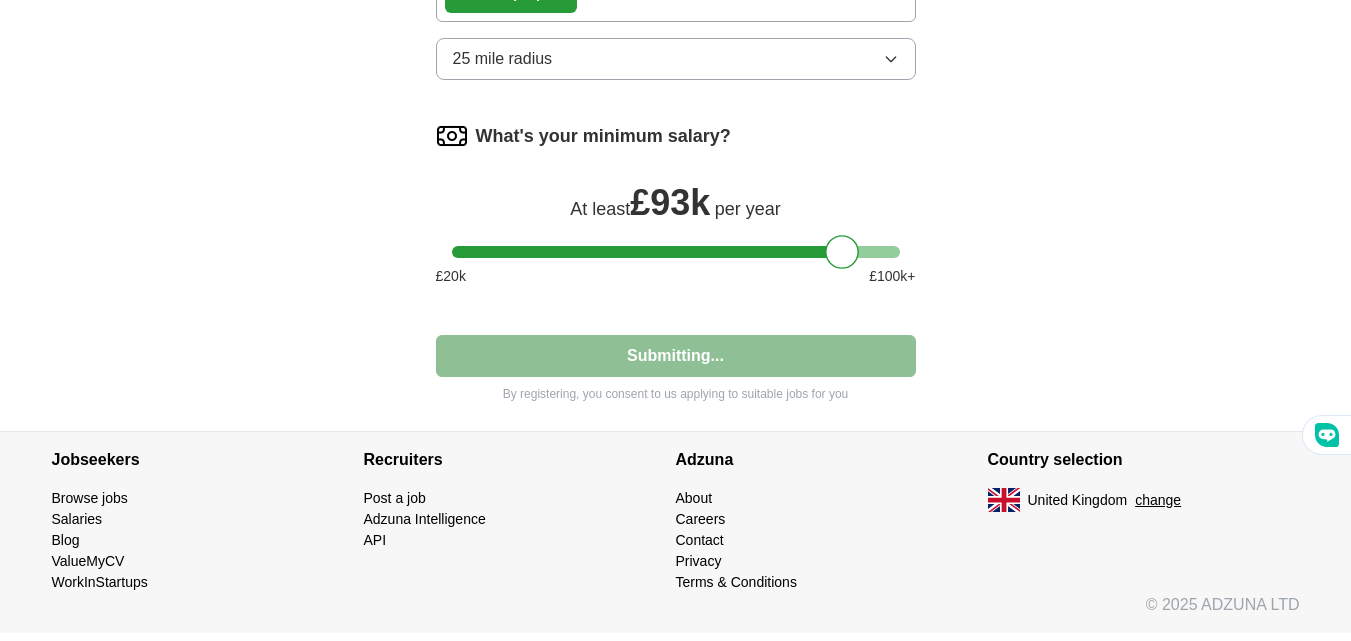 select on "**" 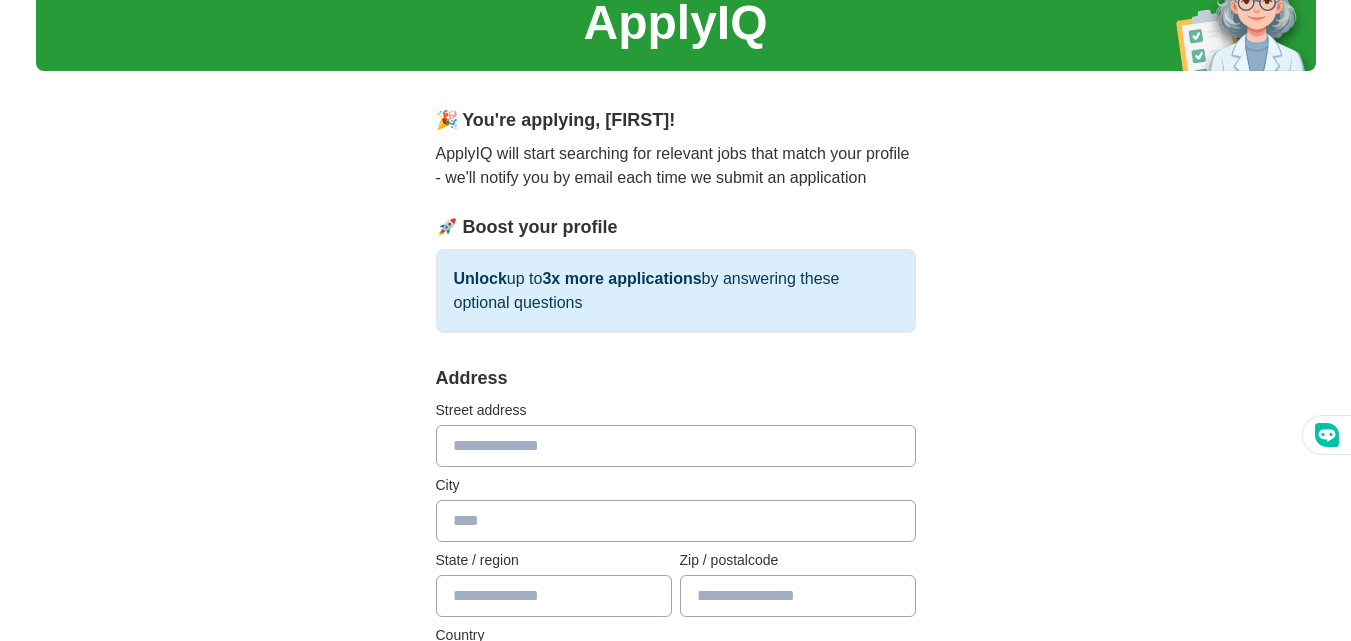 scroll, scrollTop: 0, scrollLeft: 0, axis: both 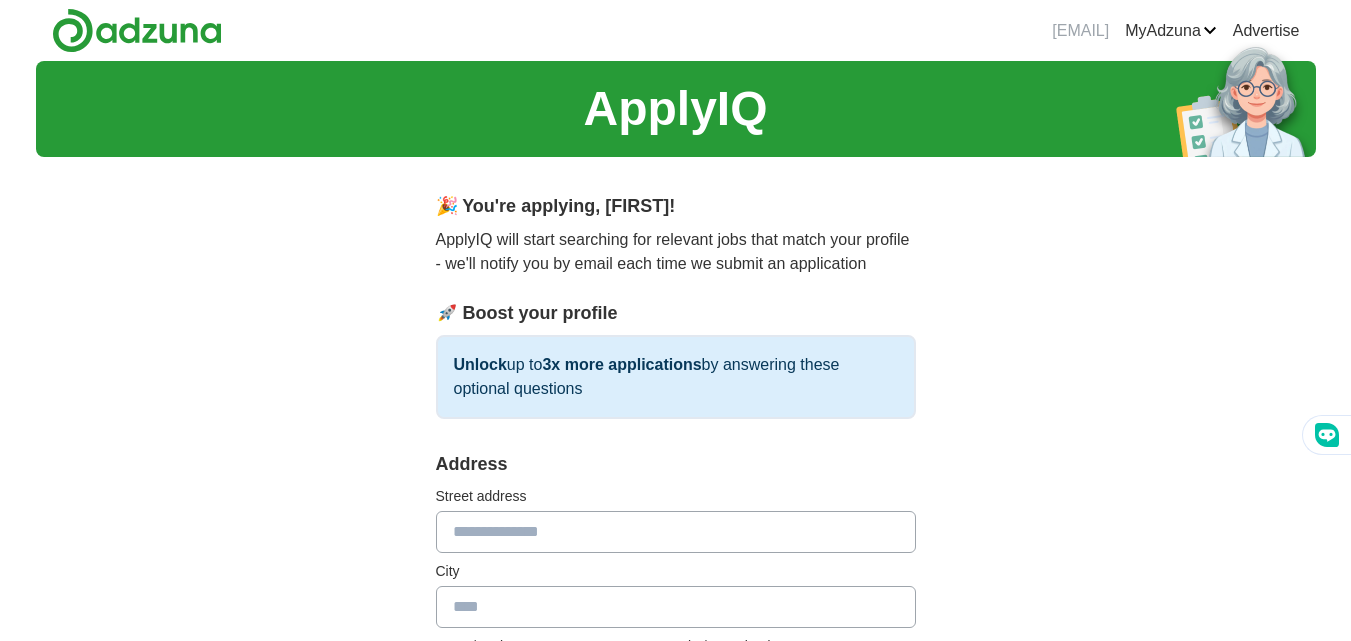 click at bounding box center (676, 532) 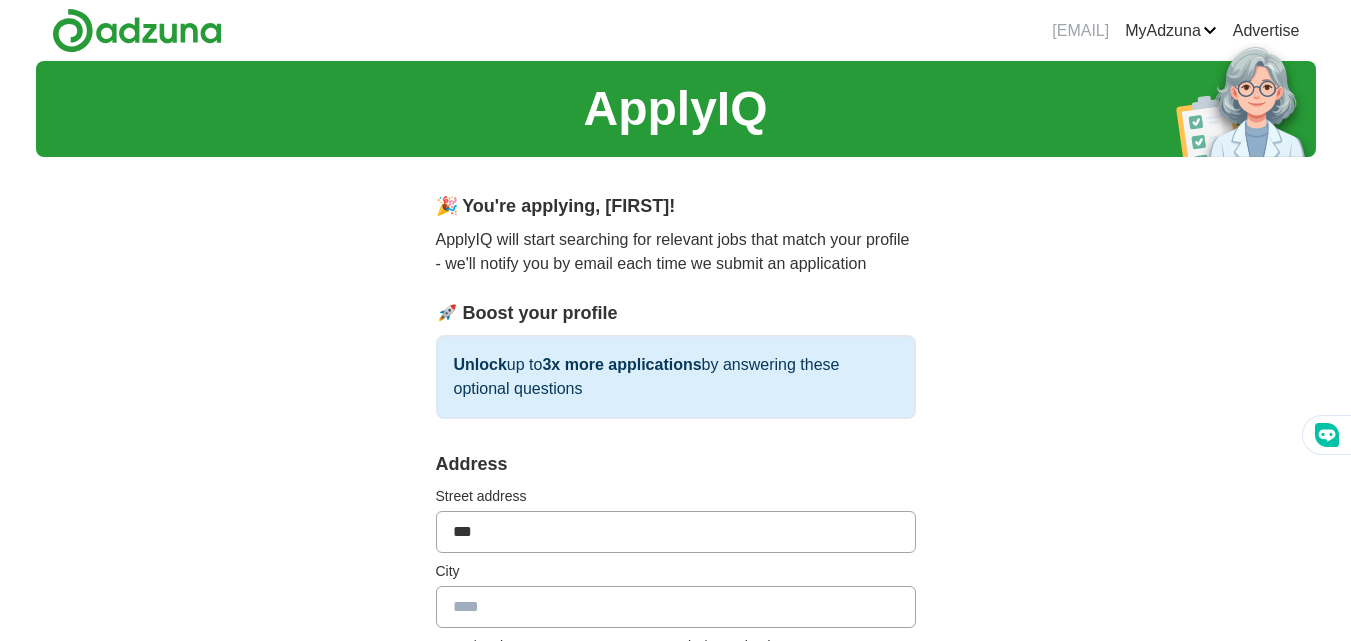 type on "**********" 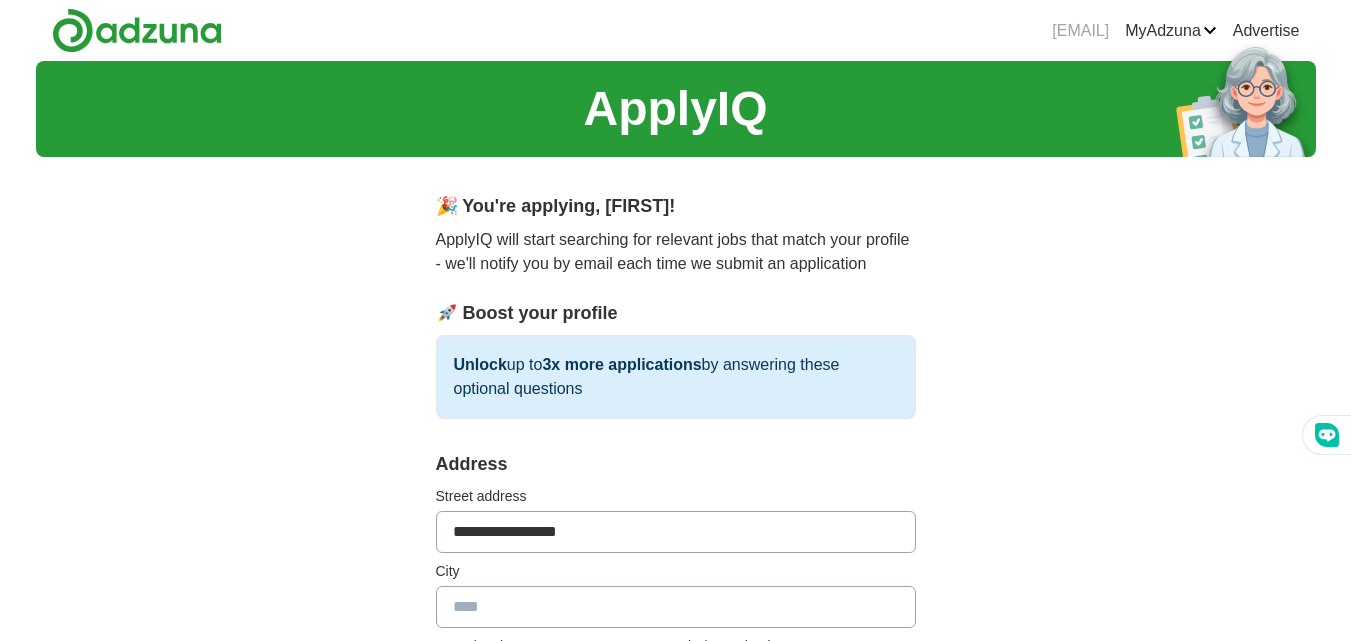 type on "*********" 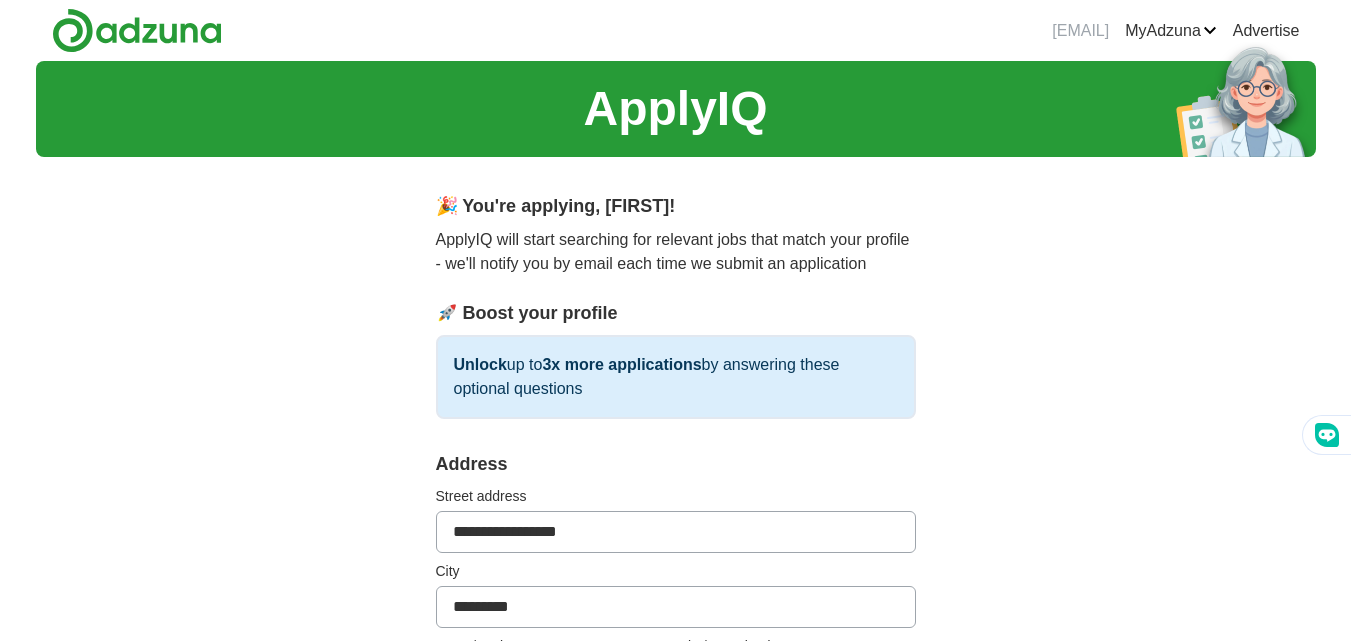 type on "*******" 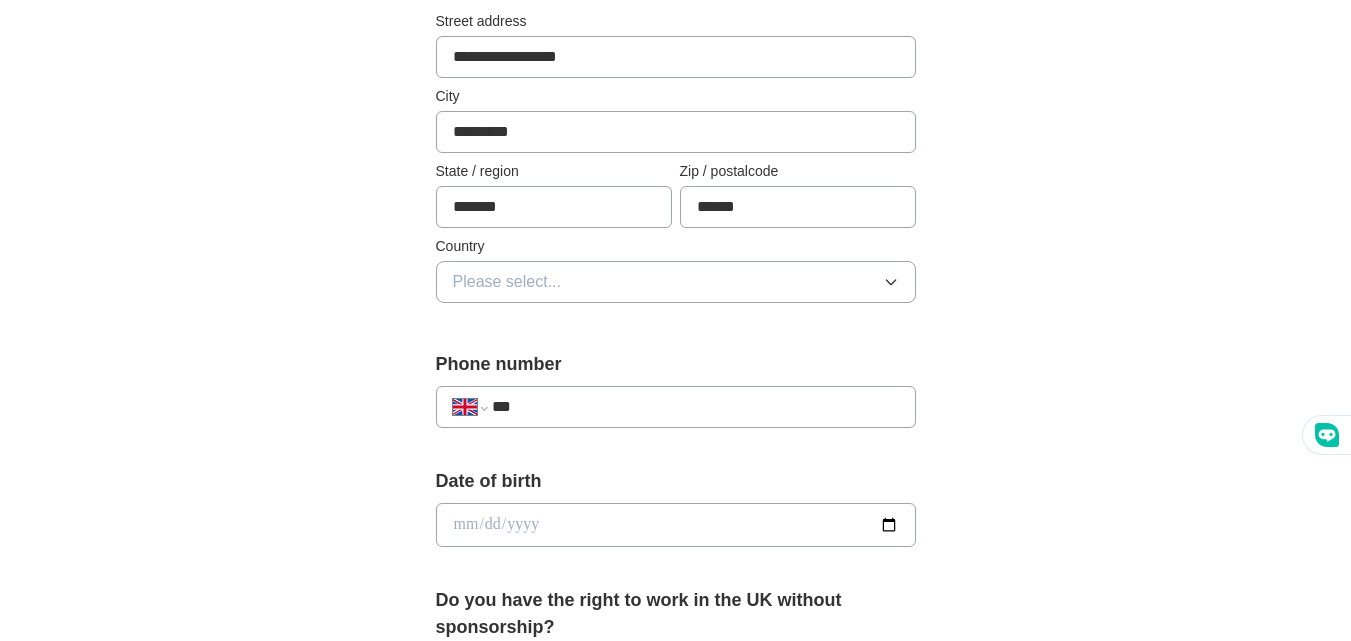 scroll, scrollTop: 480, scrollLeft: 0, axis: vertical 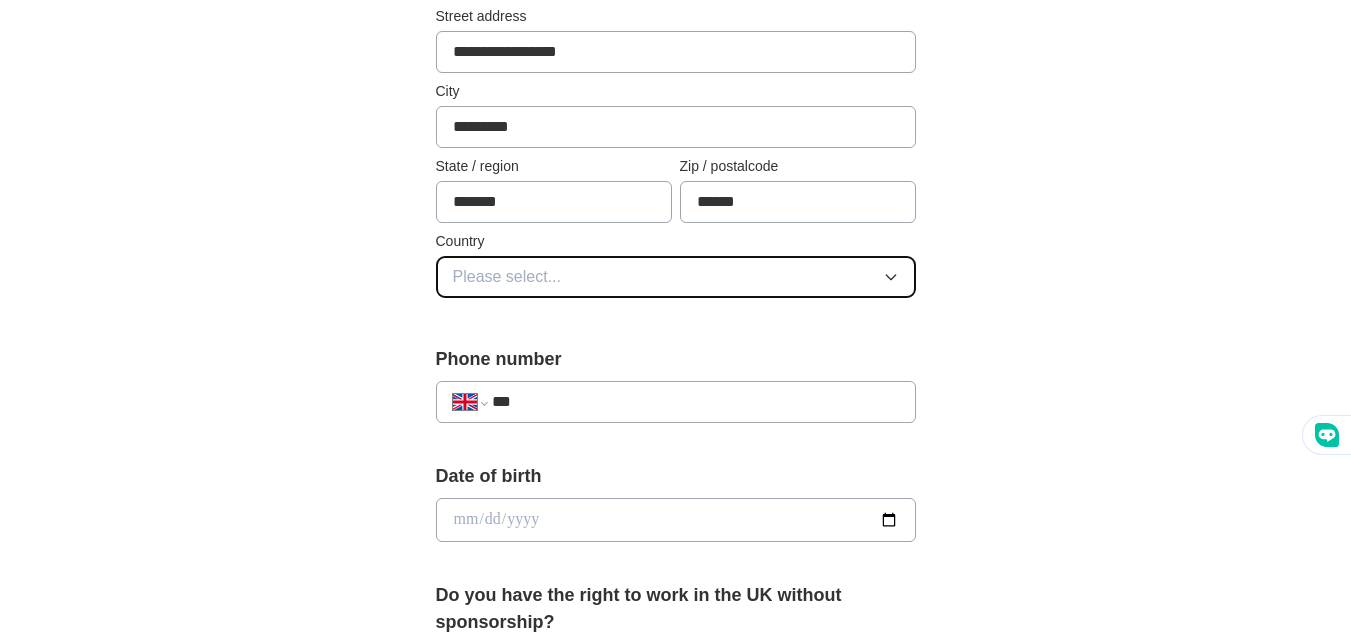 click on "Please select..." at bounding box center [676, 277] 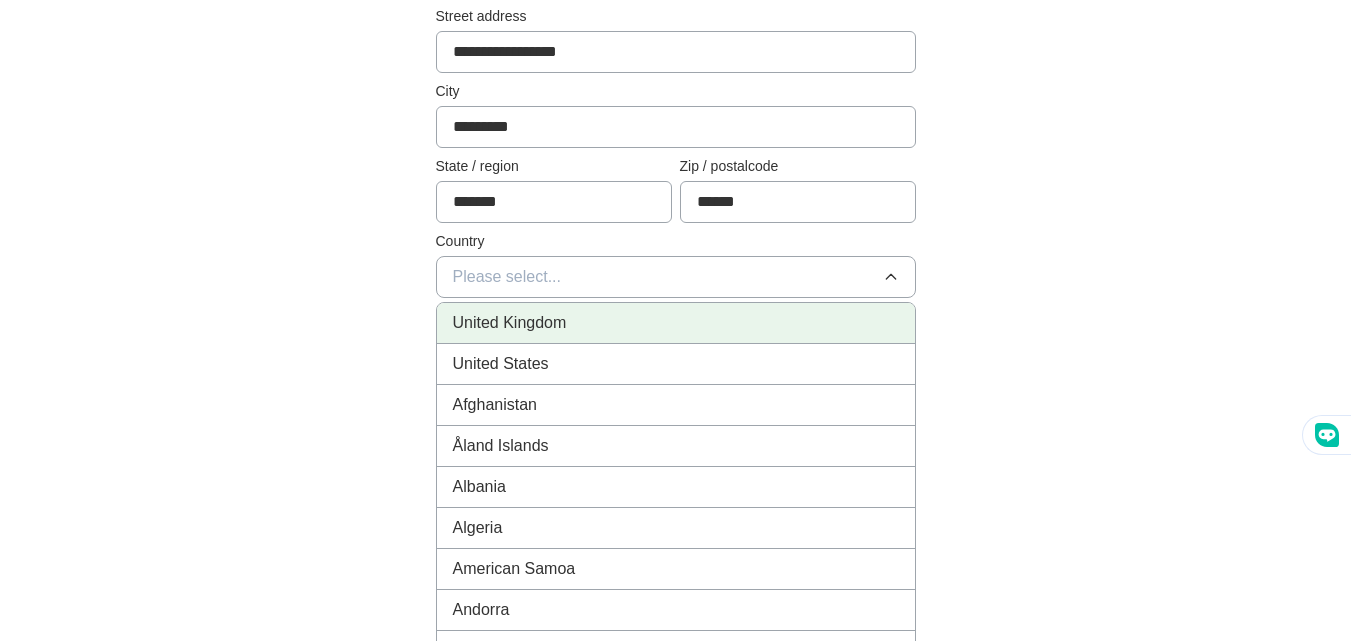 click on "United Kingdom" at bounding box center [676, 323] 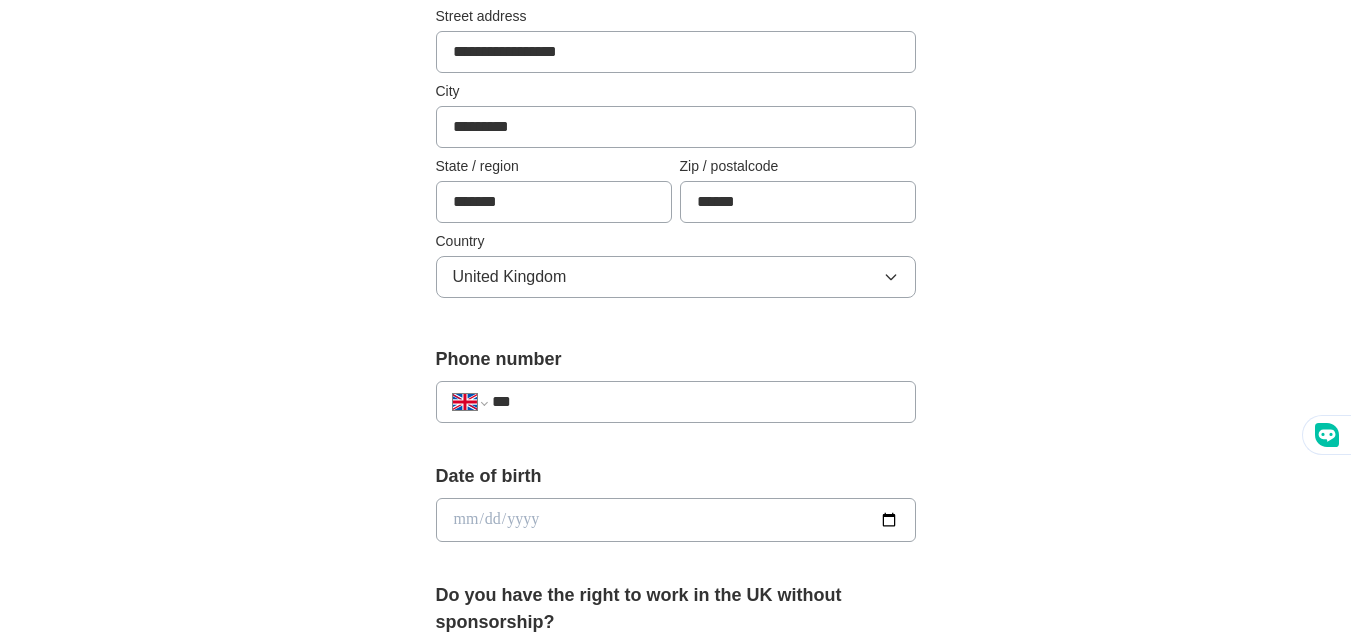 click on "***" at bounding box center [695, 402] 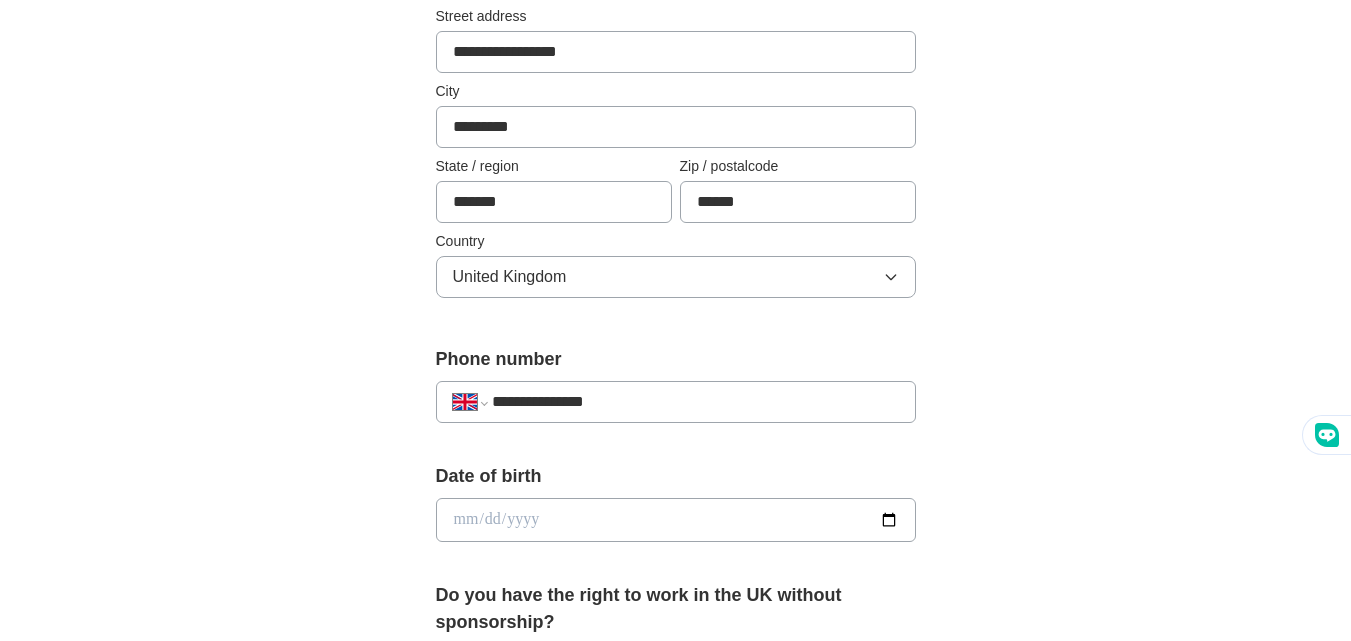 click at bounding box center [676, 520] 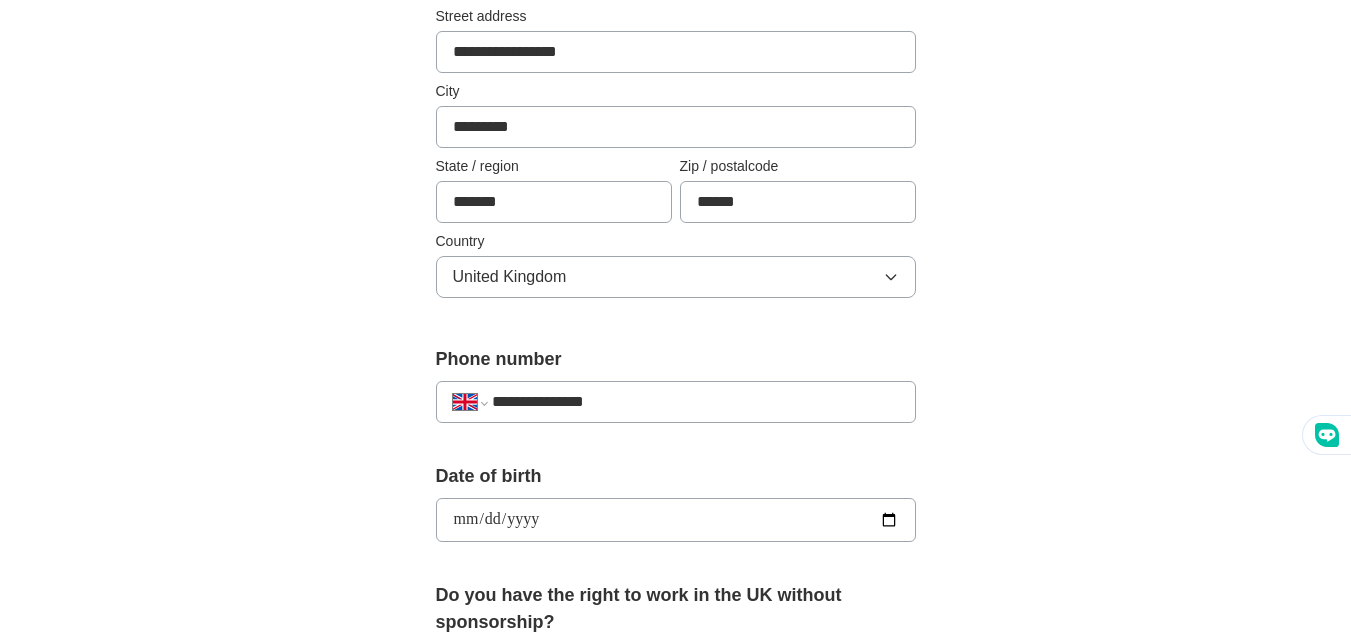 type on "**********" 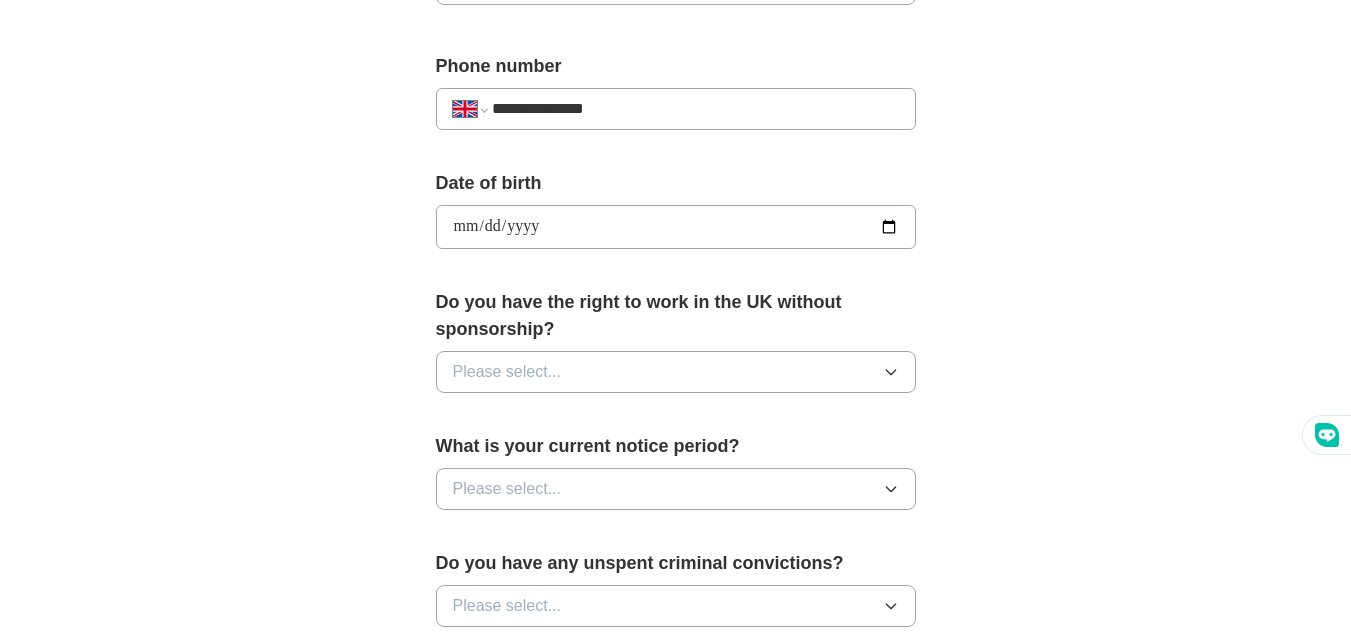 scroll, scrollTop: 840, scrollLeft: 0, axis: vertical 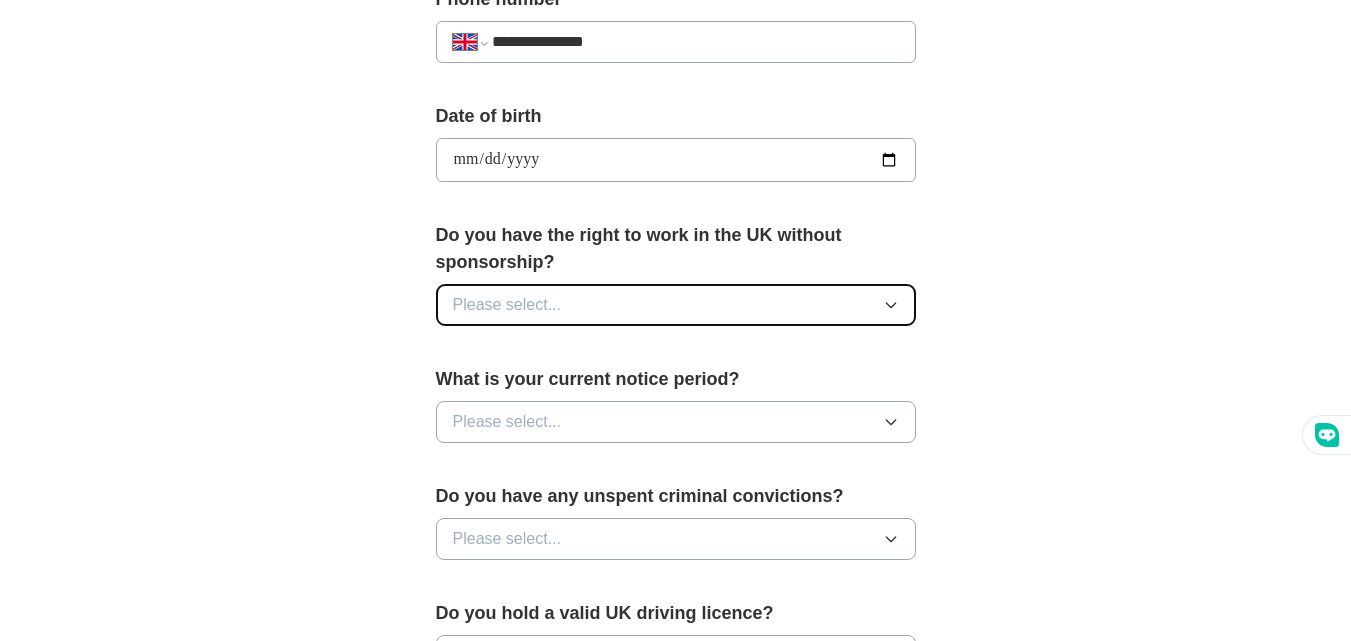 click on "Please select..." at bounding box center (676, 305) 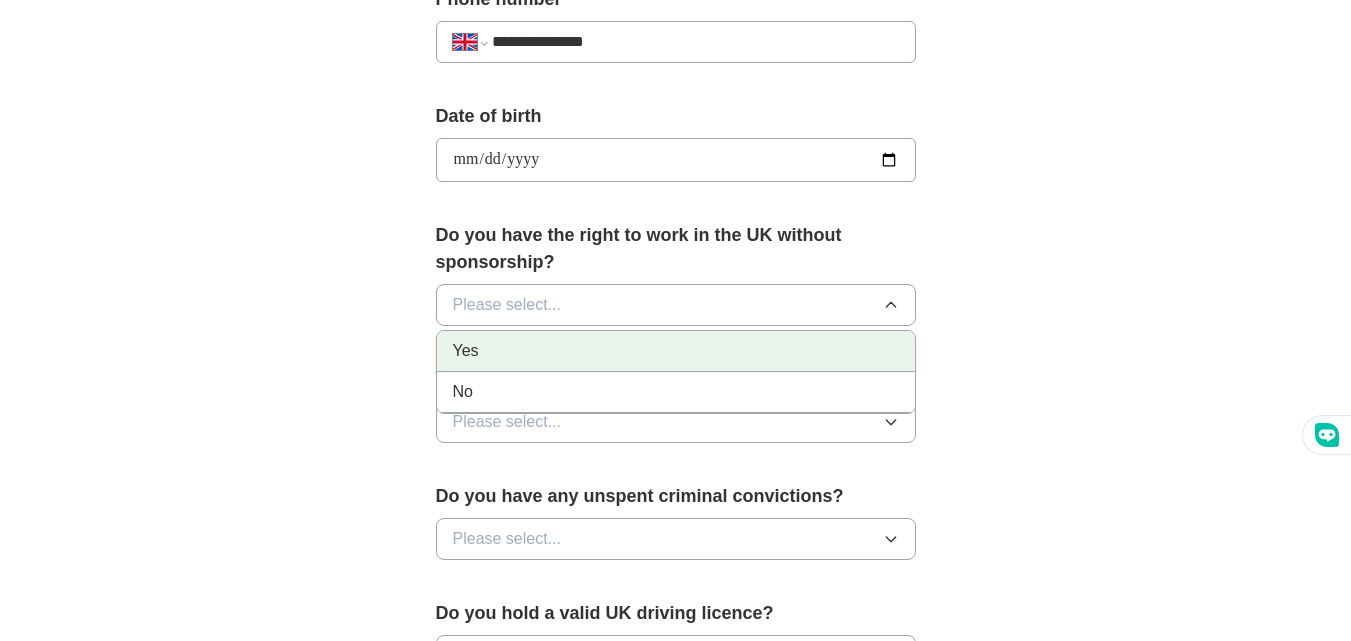 click on "Yes" at bounding box center (676, 351) 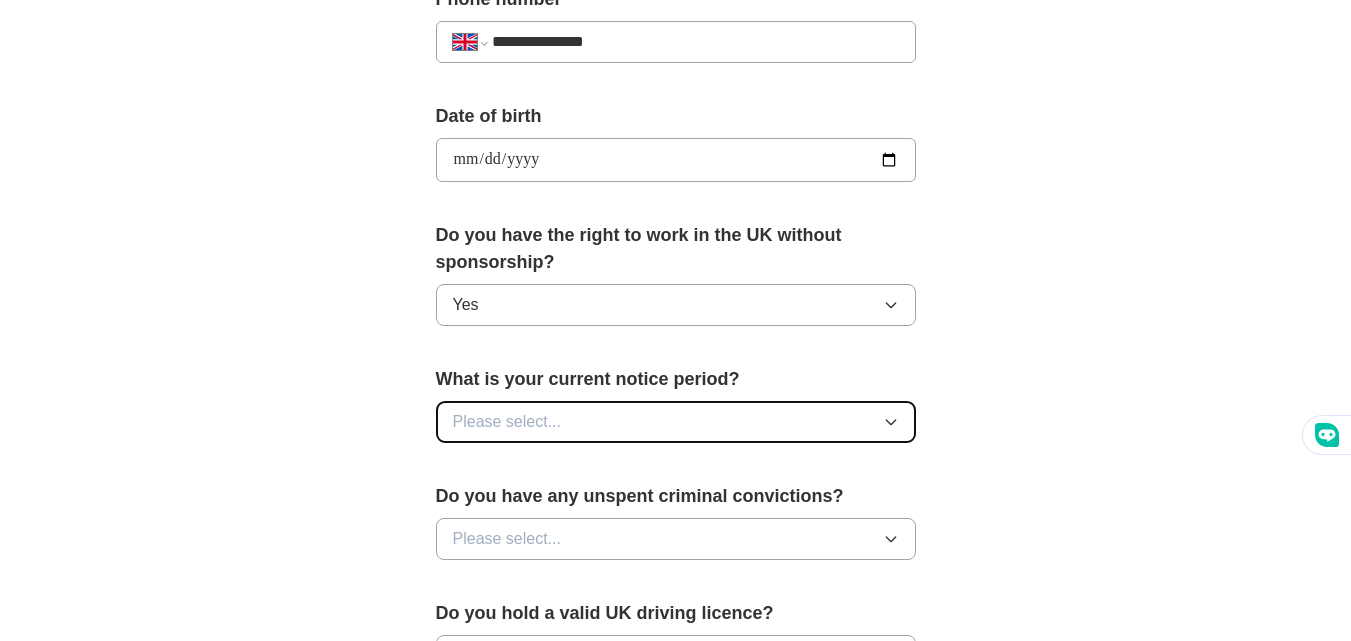 click on "Please select..." at bounding box center (676, 422) 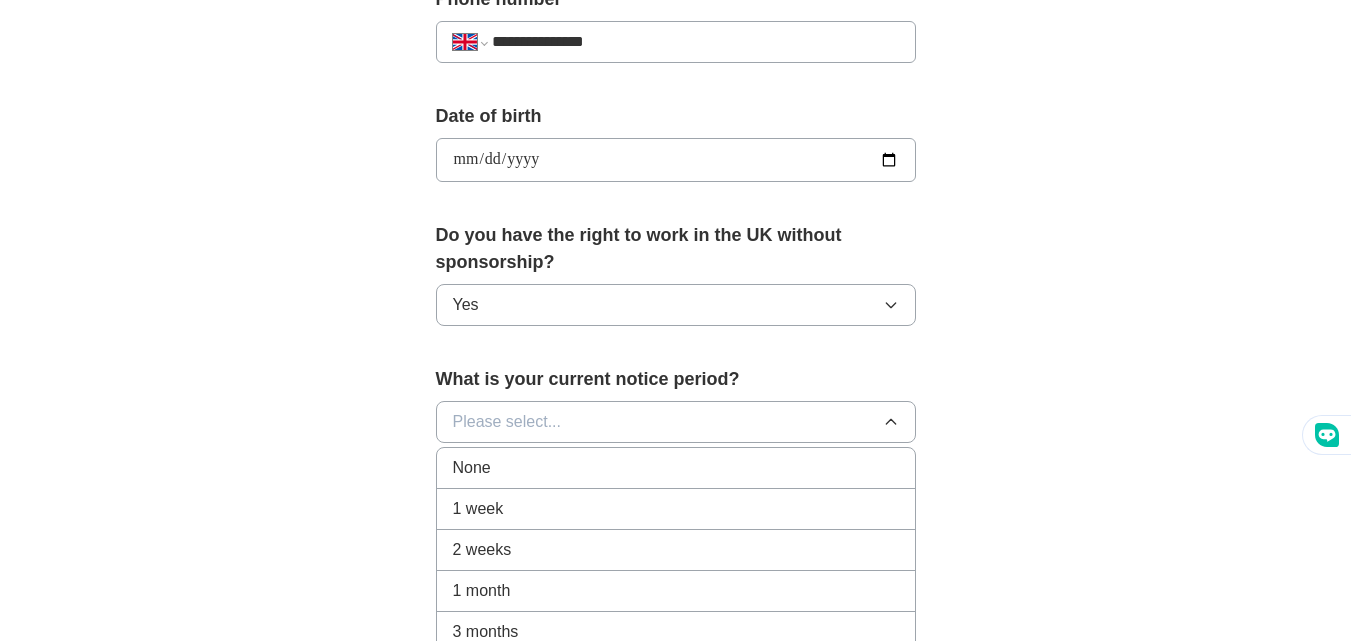 drag, startPoint x: 542, startPoint y: 486, endPoint x: 523, endPoint y: 465, distance: 28.319605 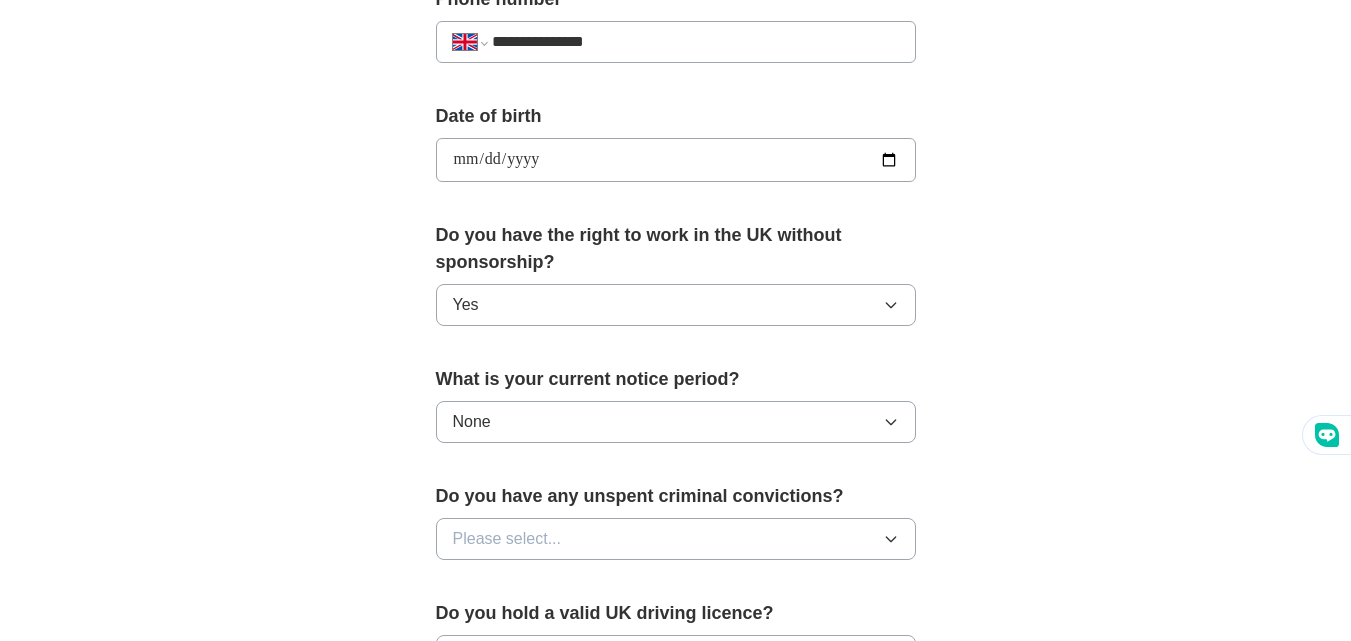 click on "**********" at bounding box center [676, 301] 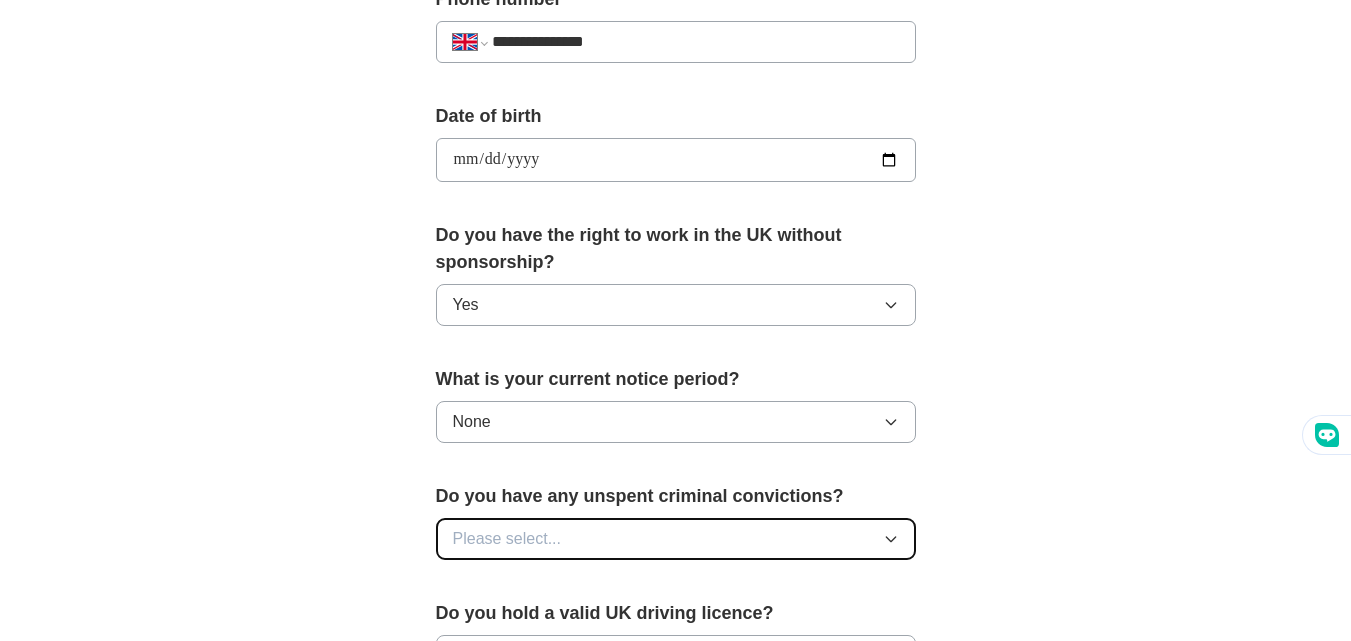 click on "Please select..." at bounding box center (676, 539) 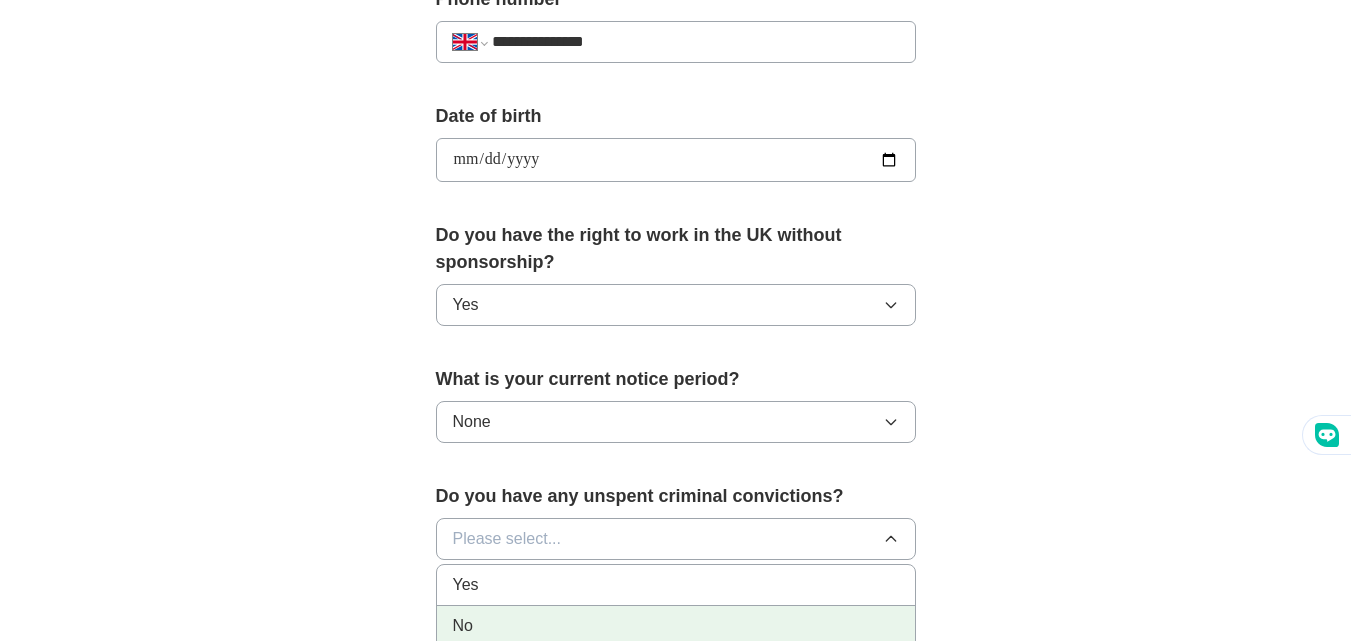 click on "No" at bounding box center [676, 626] 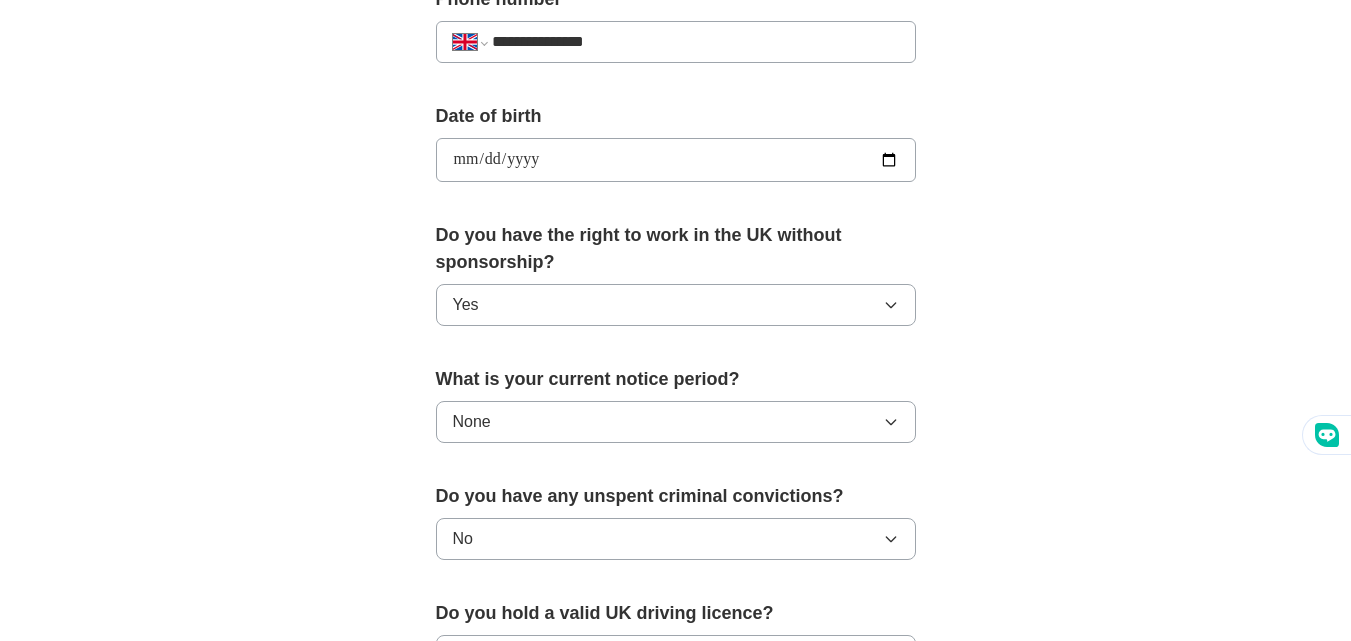 click on "**********" at bounding box center [676, 116] 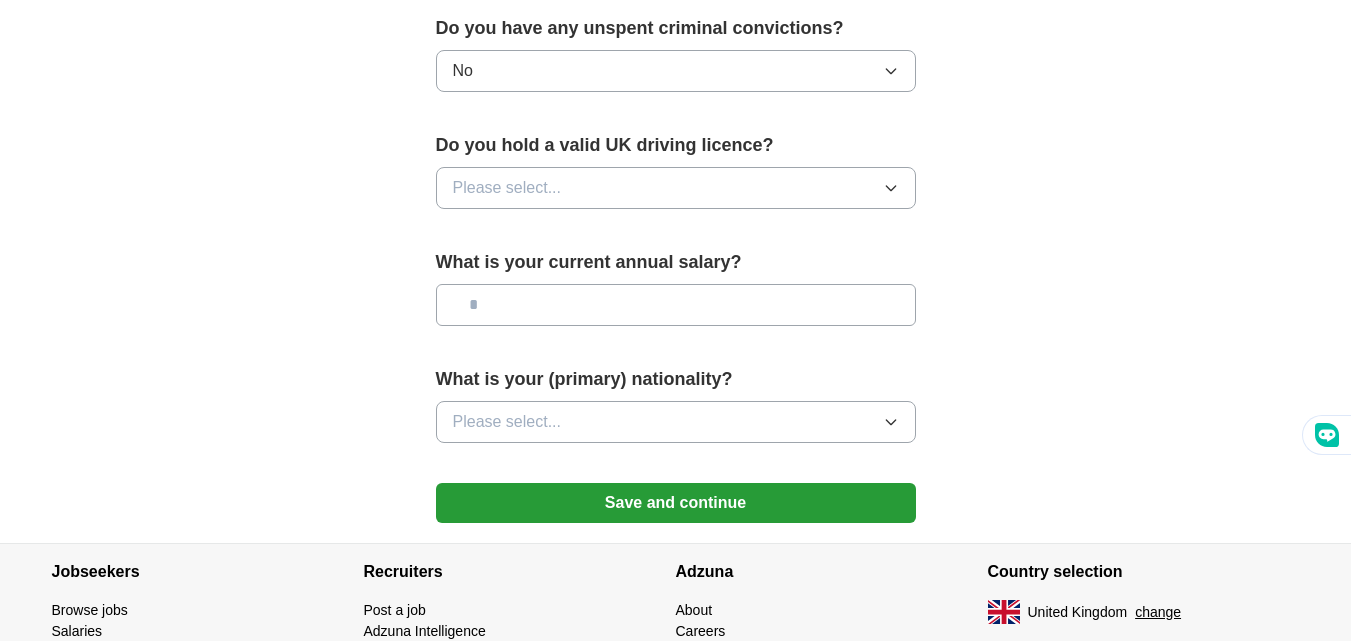 scroll, scrollTop: 1320, scrollLeft: 0, axis: vertical 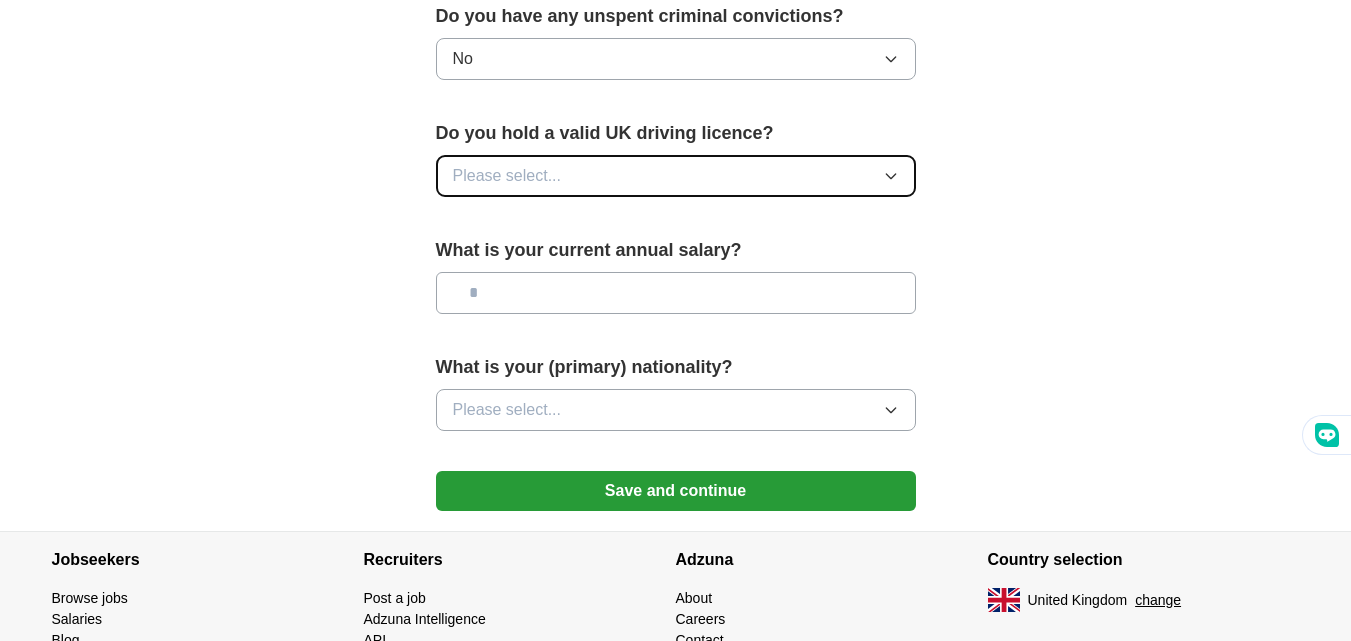 click on "Please select..." at bounding box center [676, 176] 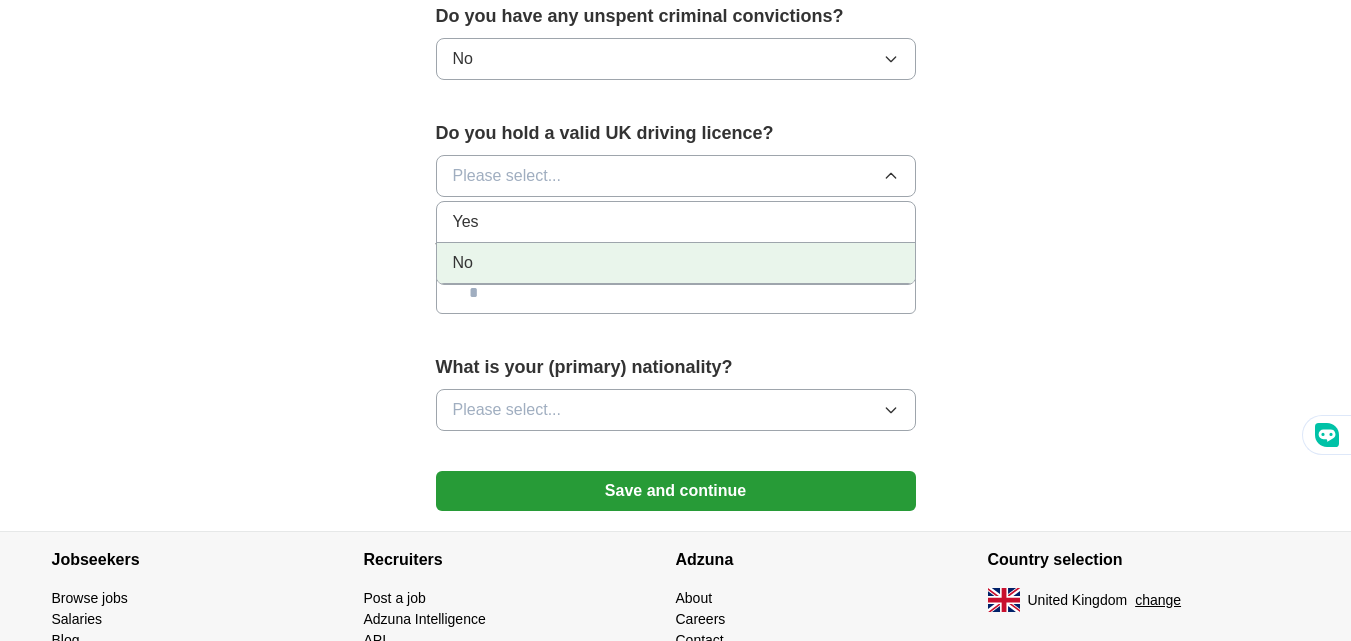 click on "No" at bounding box center [676, 263] 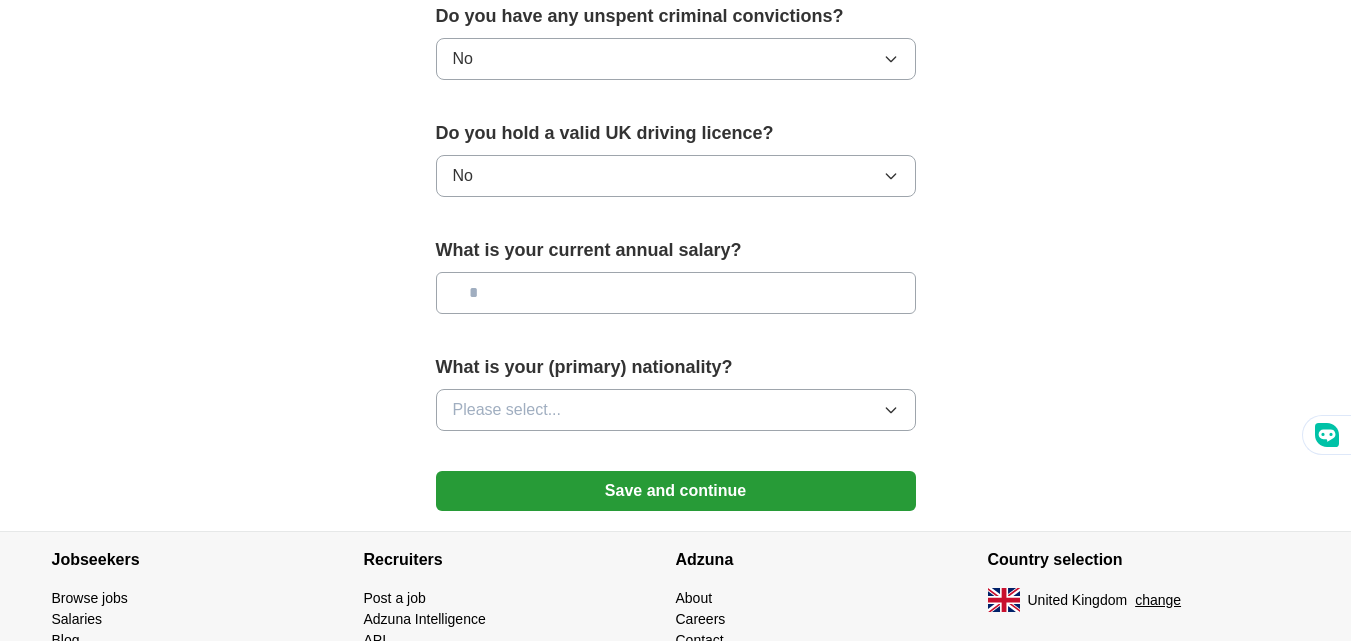 click at bounding box center (676, 293) 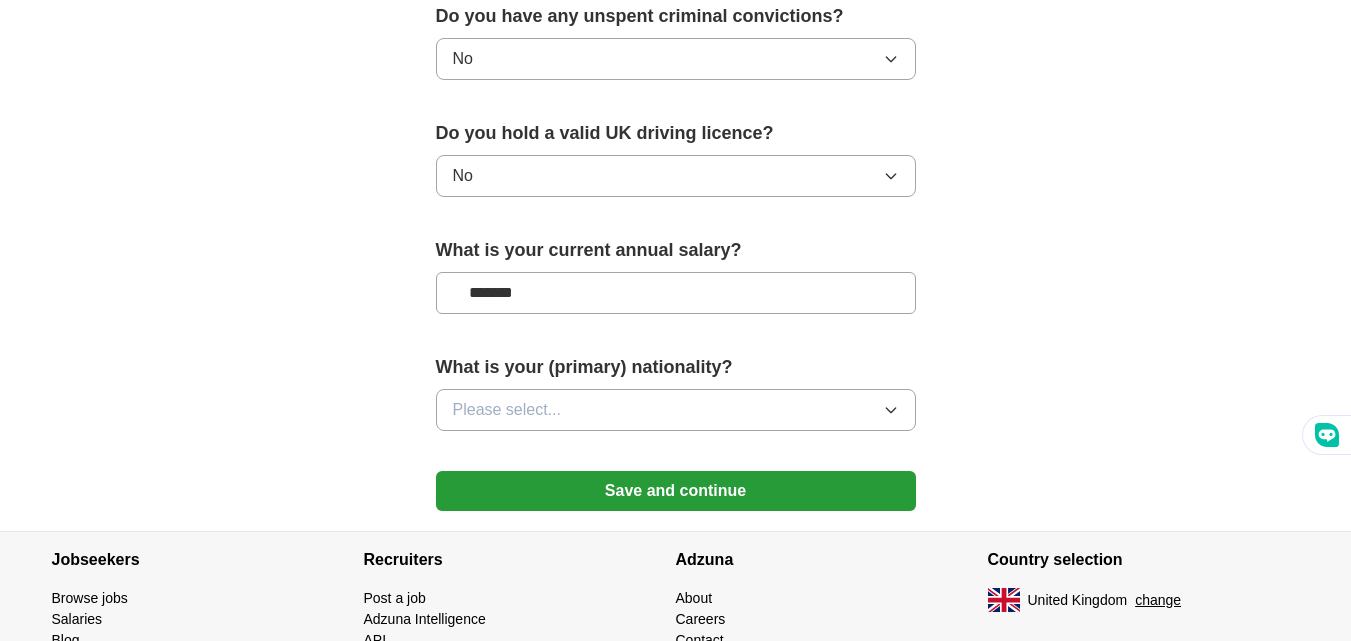 type on "*******" 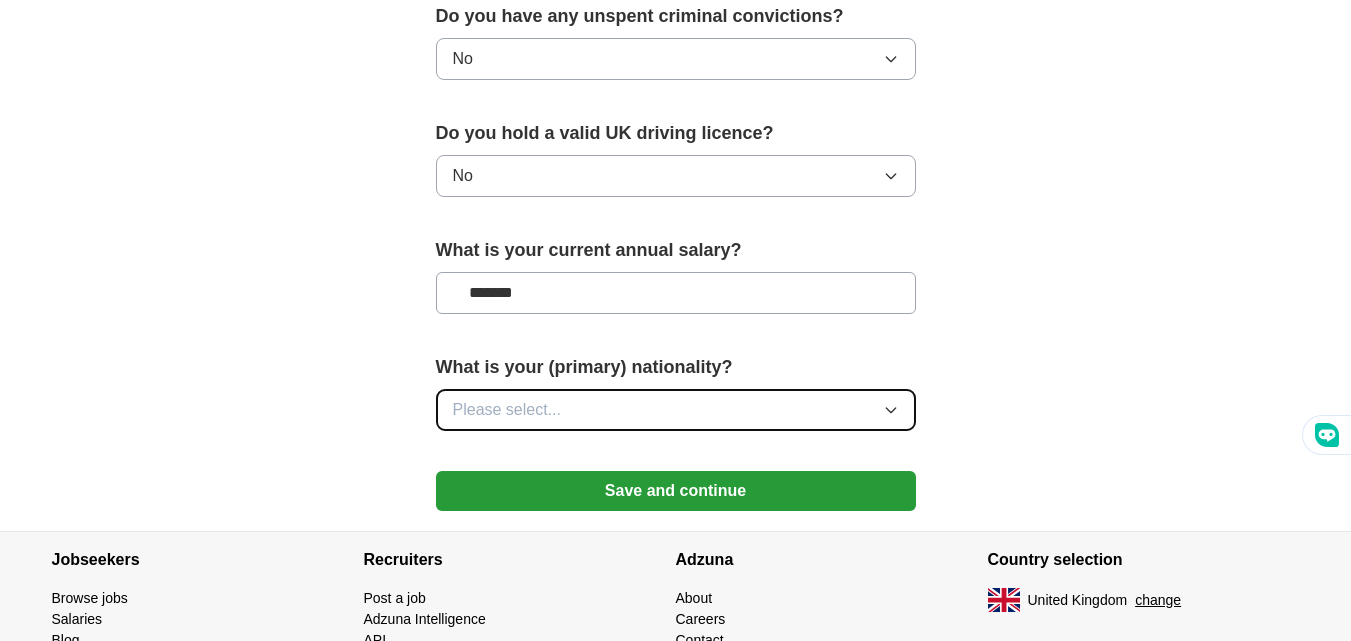 click on "Please select..." at bounding box center [676, 410] 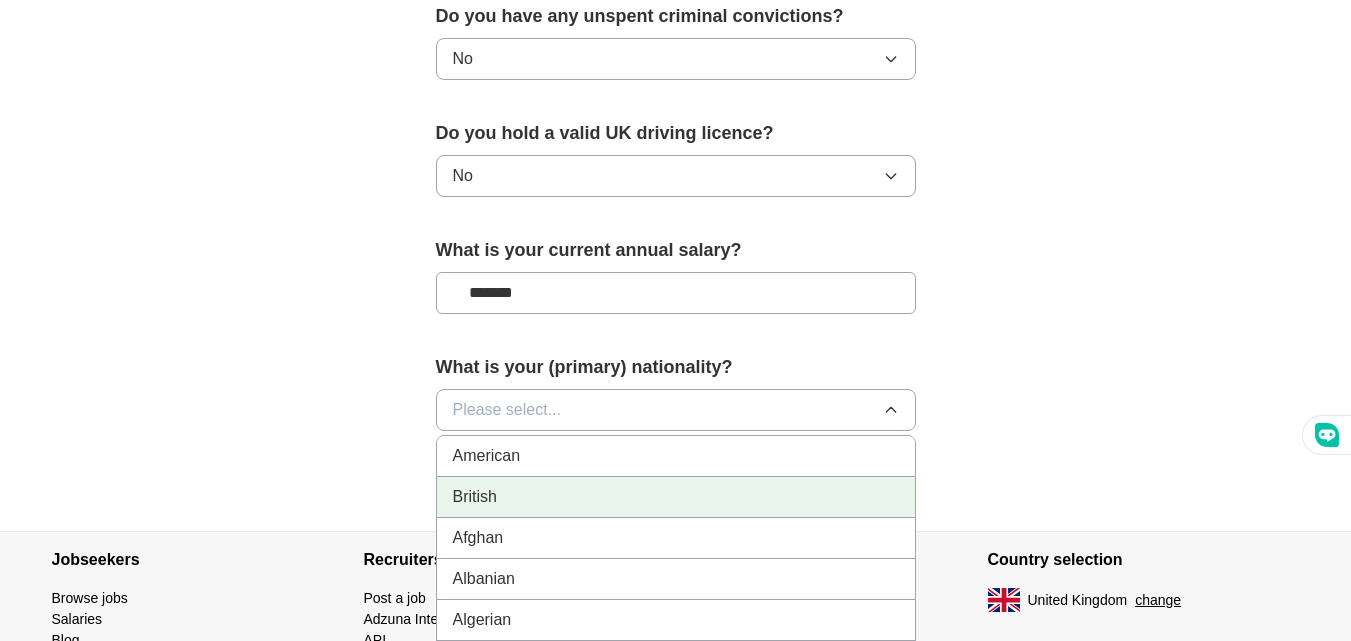 click on "British" at bounding box center (676, 497) 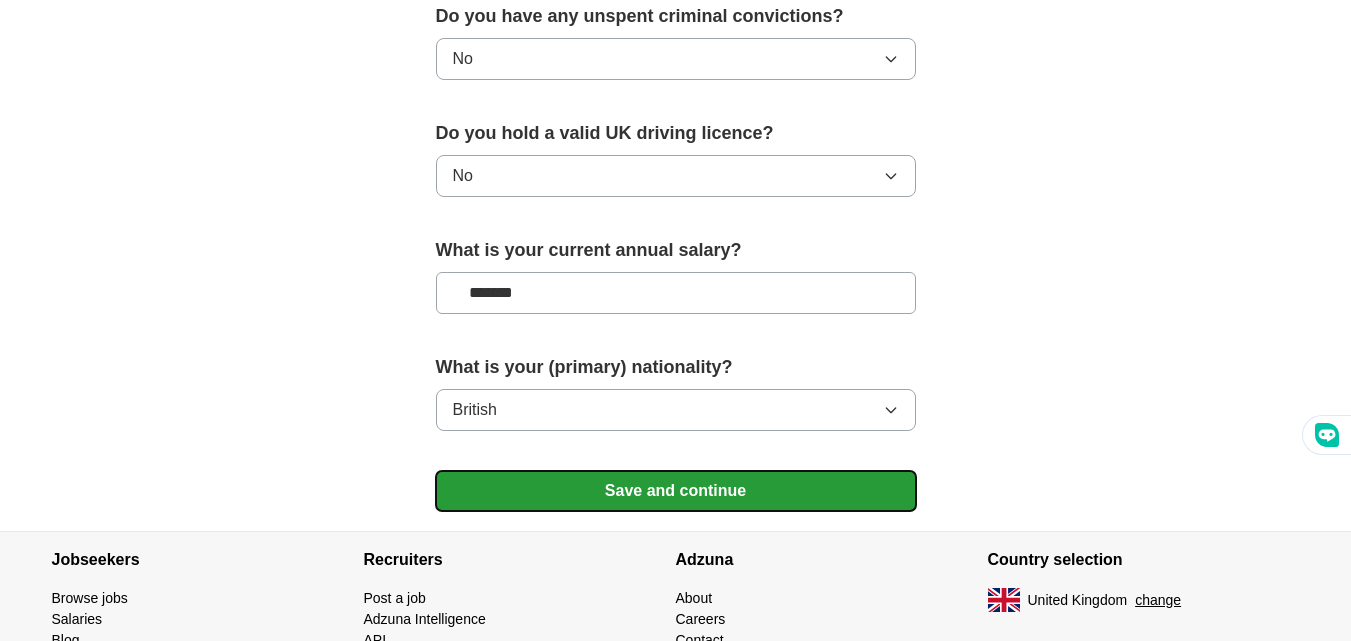 click on "Save and continue" at bounding box center (676, 491) 